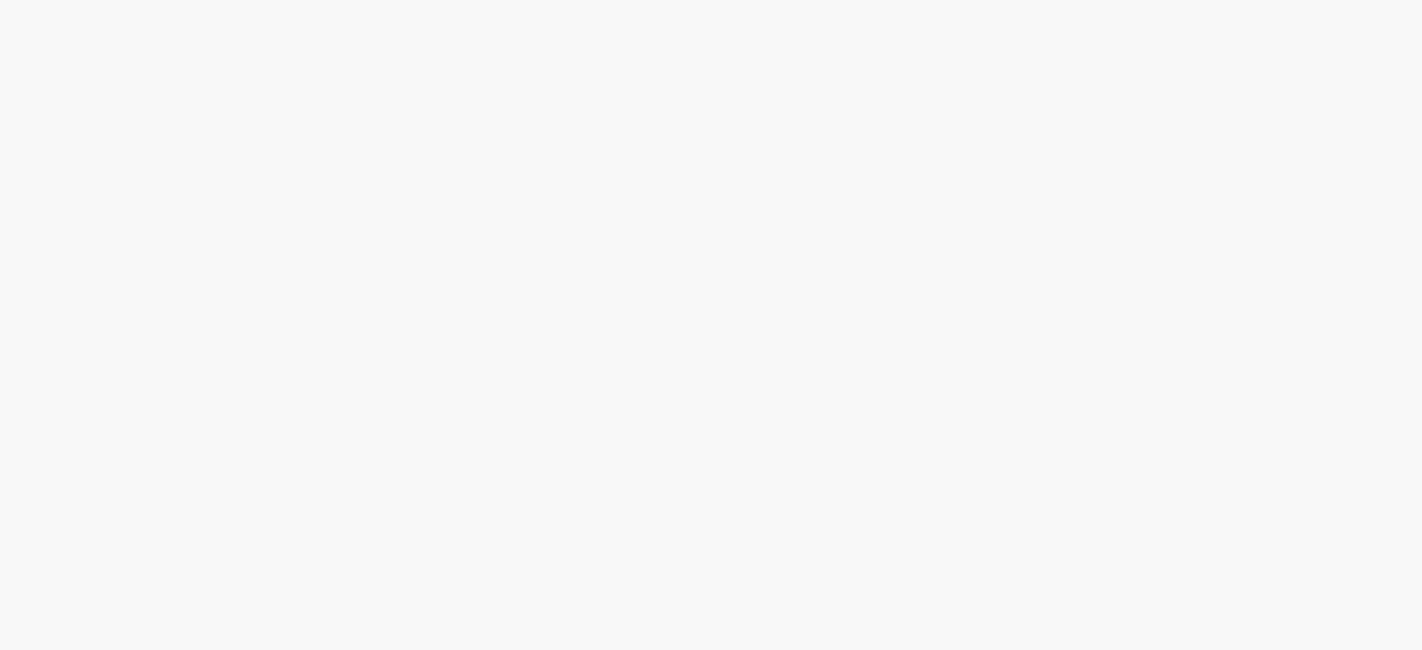 scroll, scrollTop: 0, scrollLeft: 0, axis: both 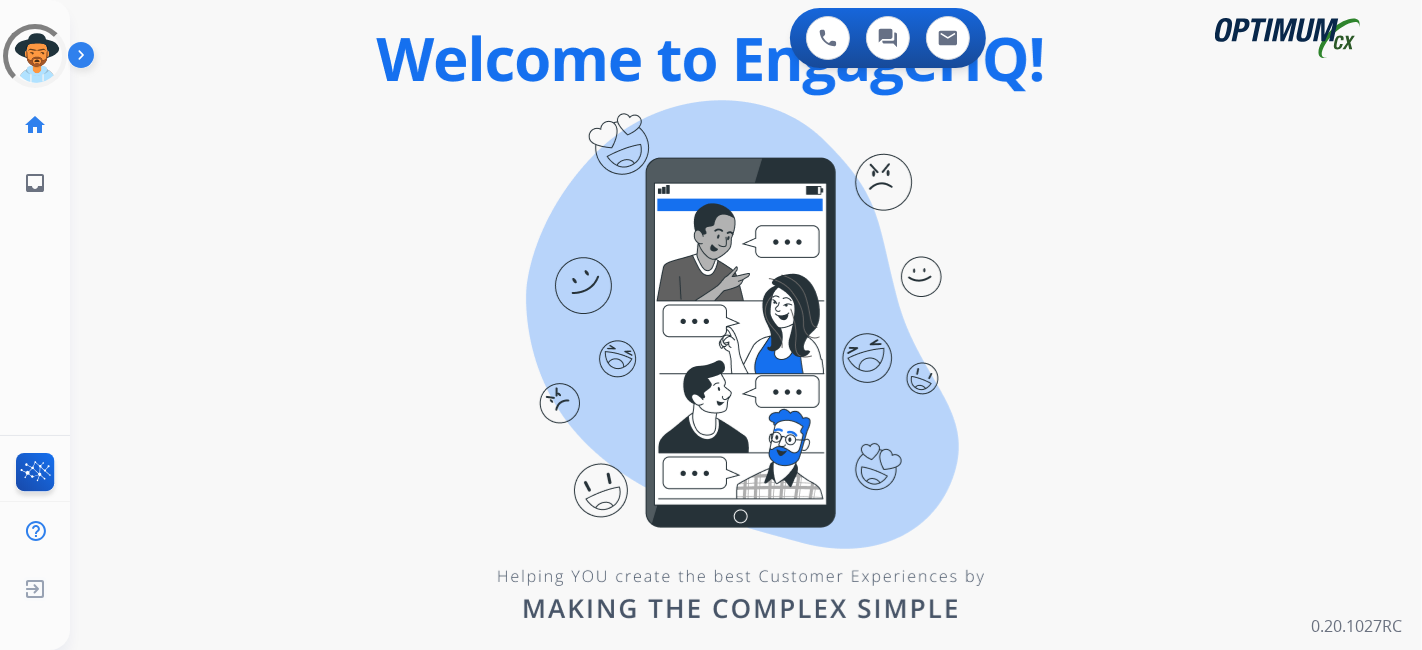 click on "0  Voice Interactions  0  Chat Interactions   0  Email Interactions swap_horiz Break voice bridge close_fullscreen Connect 3-Way Call merge_type Separate 3-Way Call  Interaction Guide   Interaction History  Interaction Guide arrow_drop_up  Welcome to EngageHQ   Internal Queue Transfer: How To  Secure Pad expand_more Clear pad Candidate/Account ID: Contact Notes:                  0.20.1027RC" at bounding box center (746, 325) 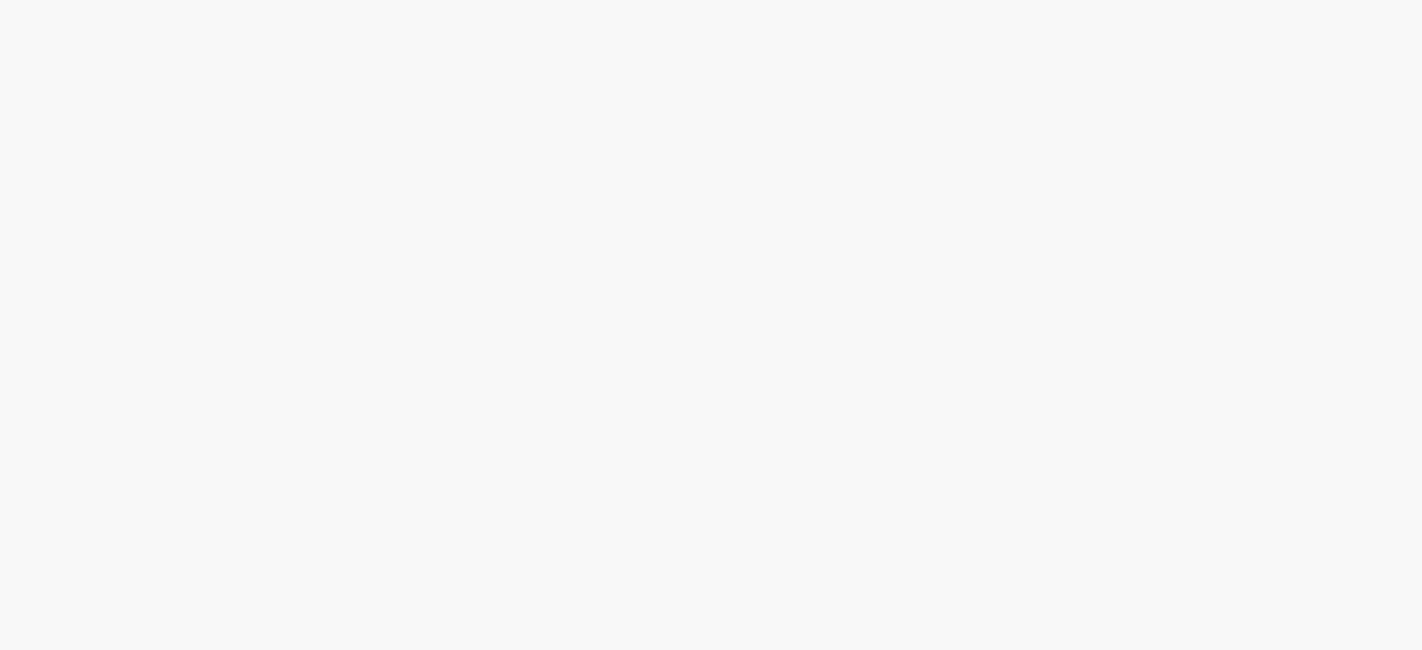 scroll, scrollTop: 0, scrollLeft: 0, axis: both 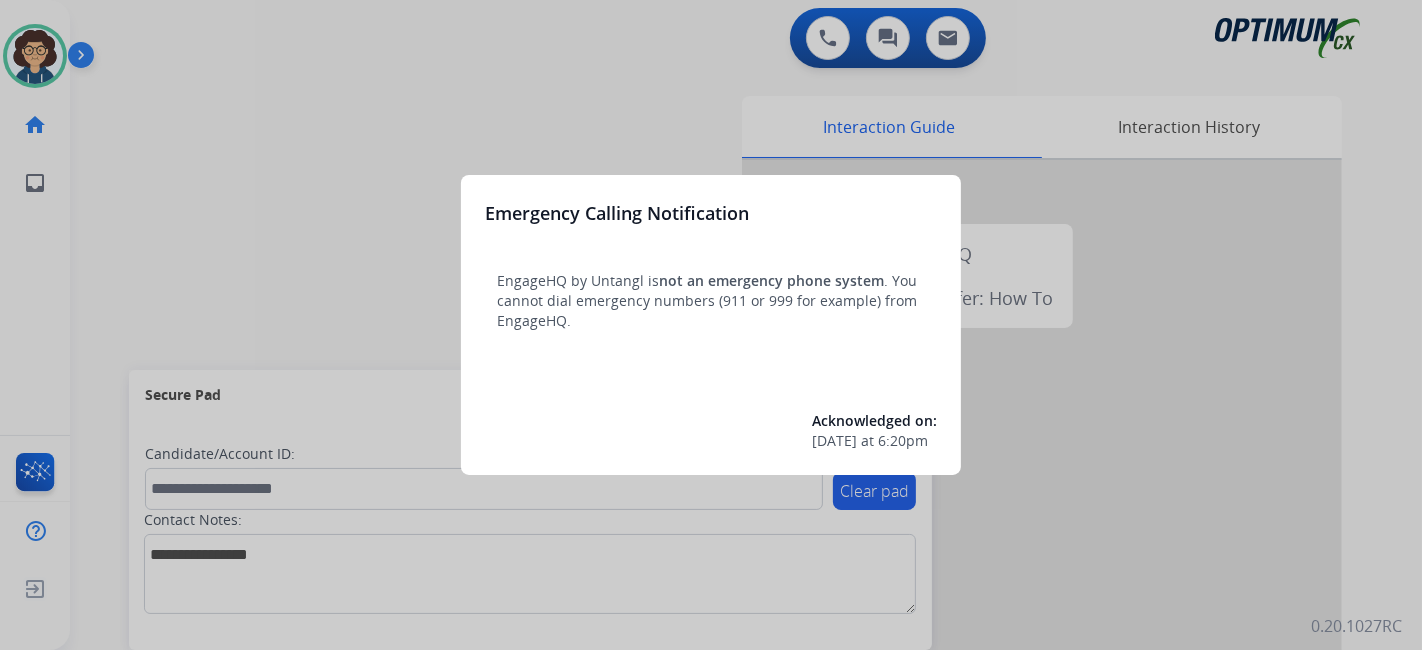 click at bounding box center [711, 325] 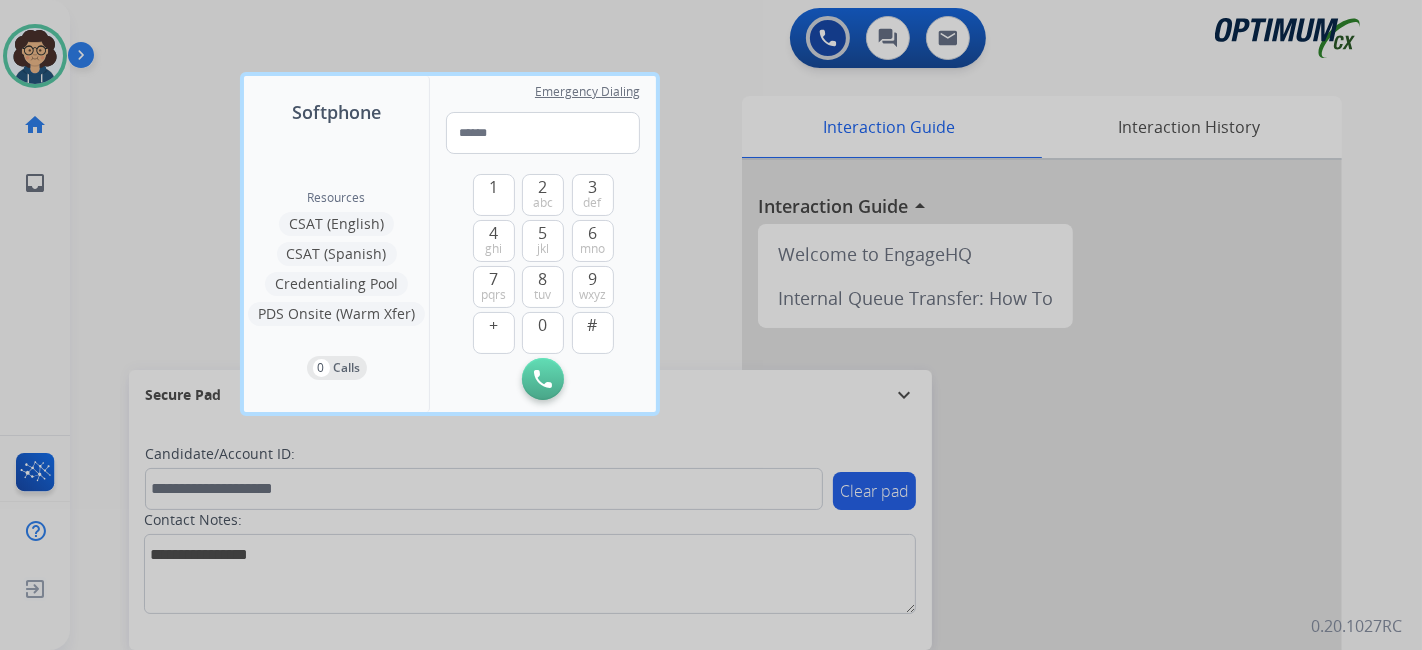 click at bounding box center [711, 325] 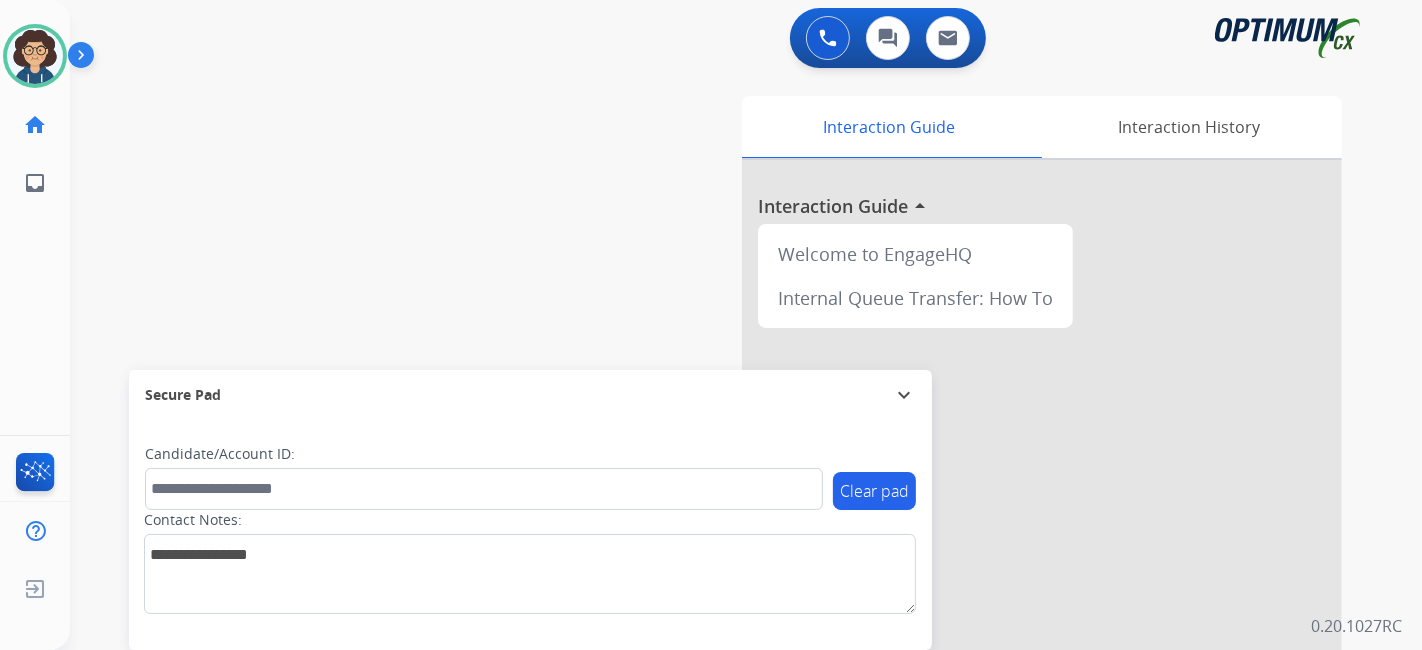 click on "Interaction Guide   Interaction History  Interaction Guide arrow_drop_up  Welcome to EngageHQ   Internal Queue Transfer: How To" at bounding box center (969, 501) 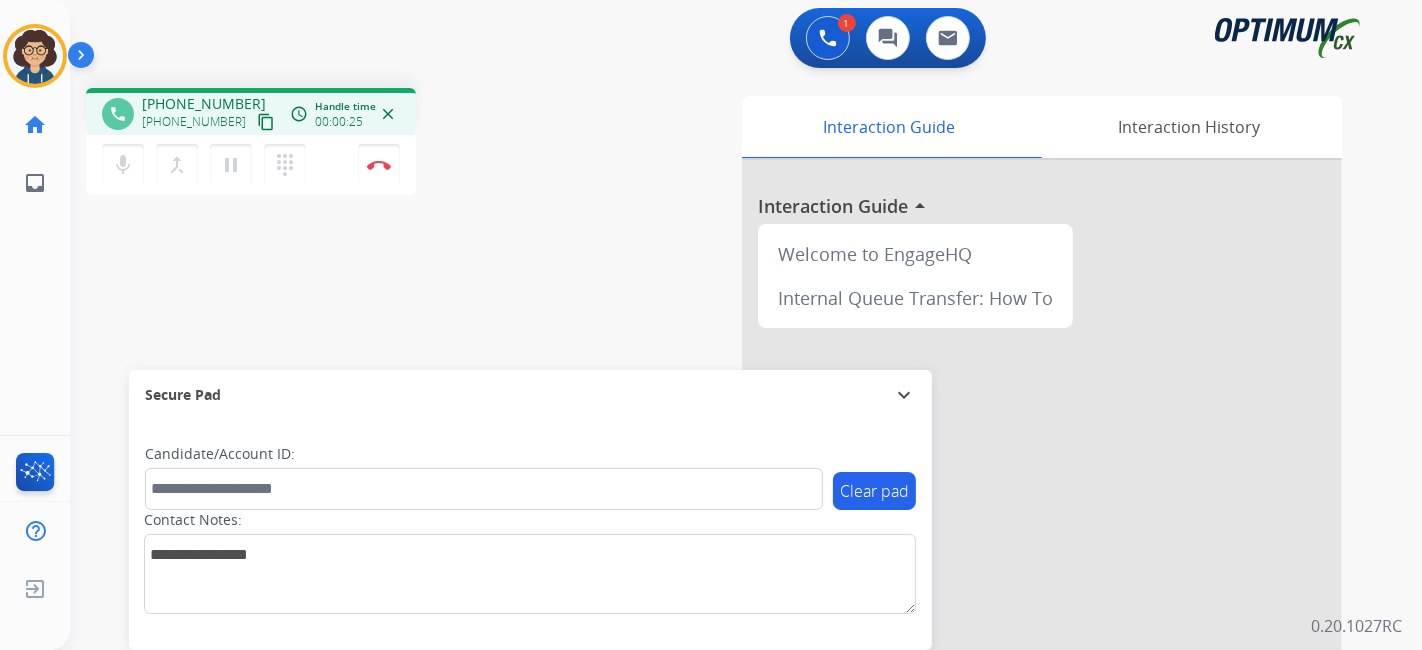 click on "content_copy" at bounding box center (266, 122) 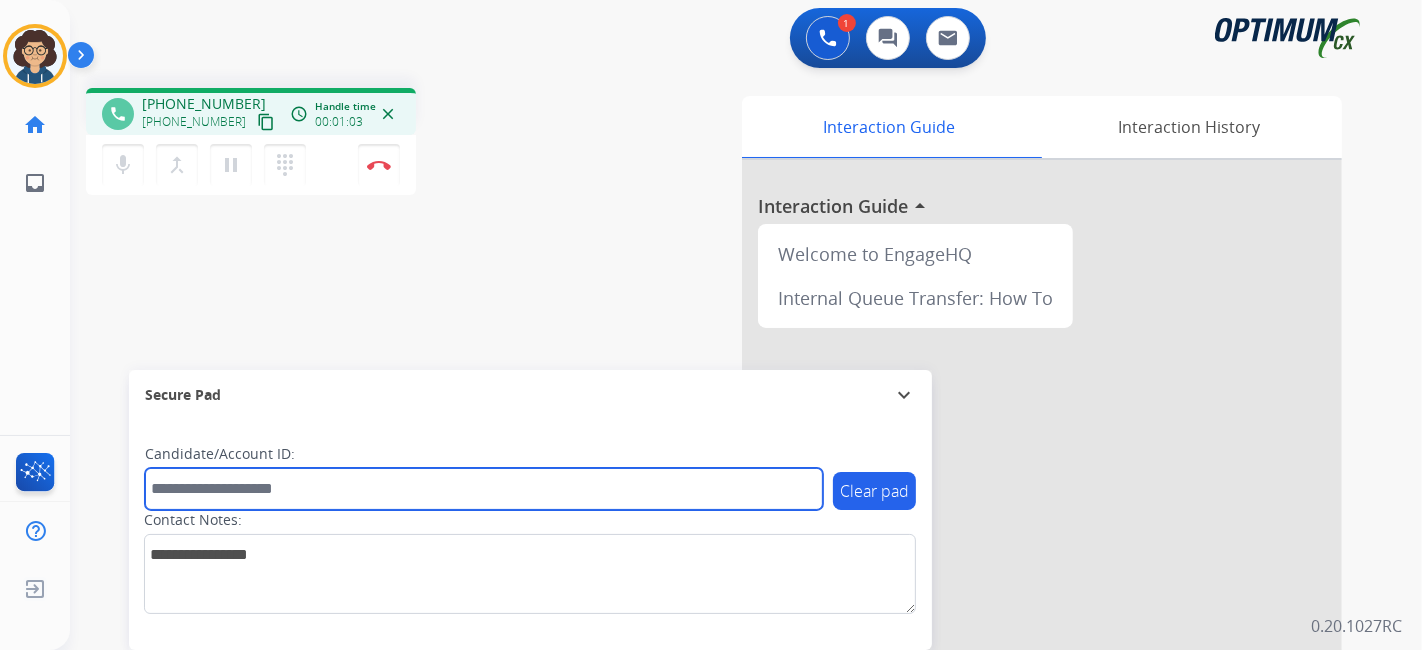 click at bounding box center [484, 489] 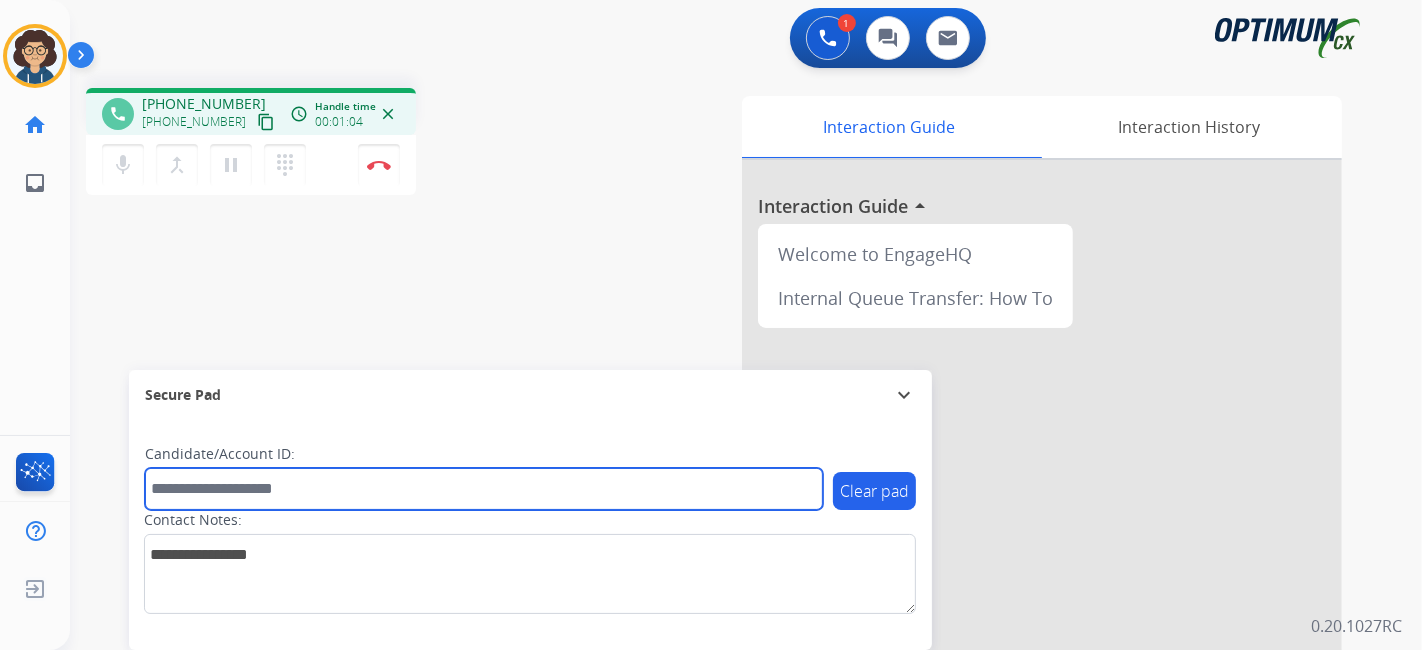 paste on "*******" 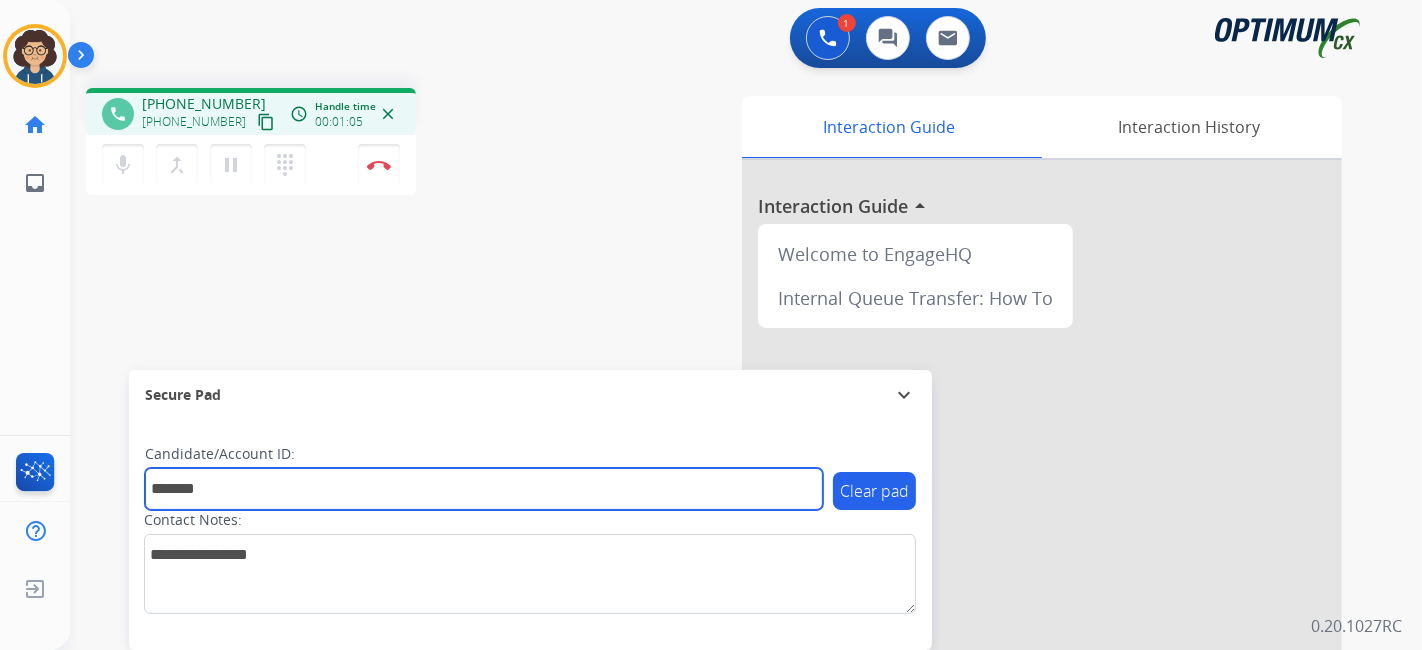 type on "*******" 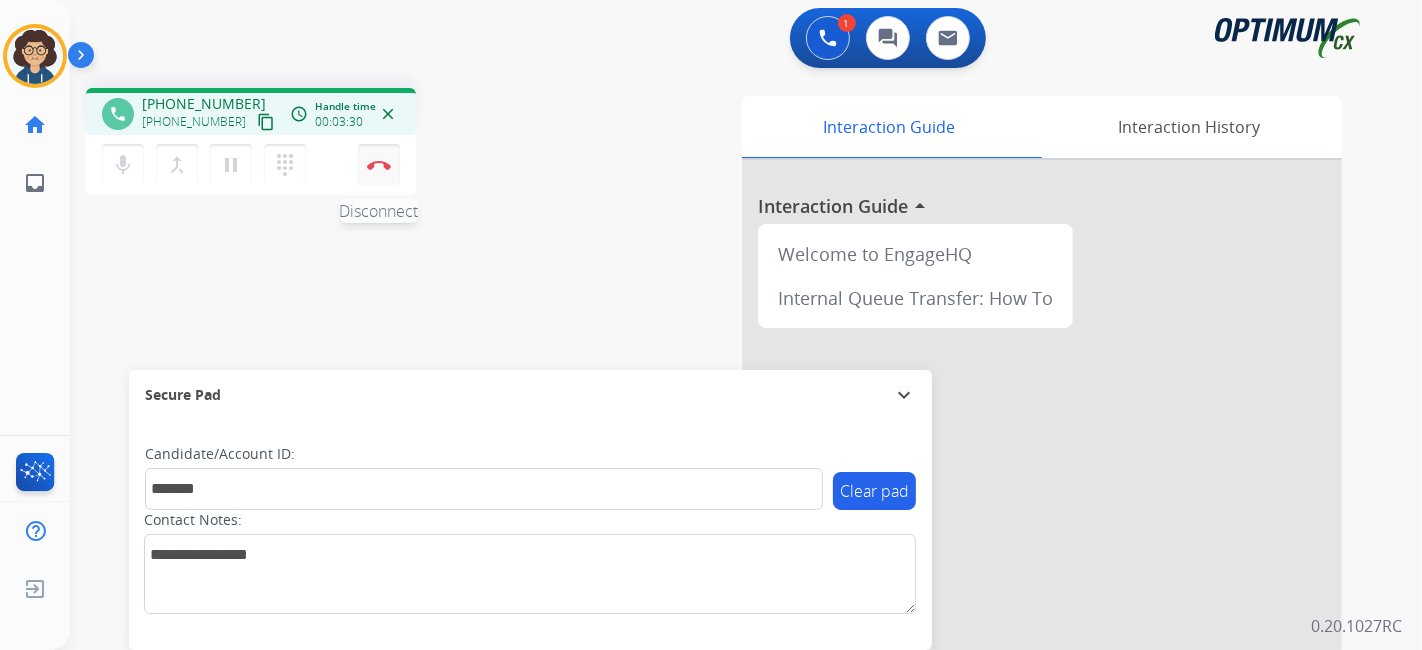 click at bounding box center (379, 165) 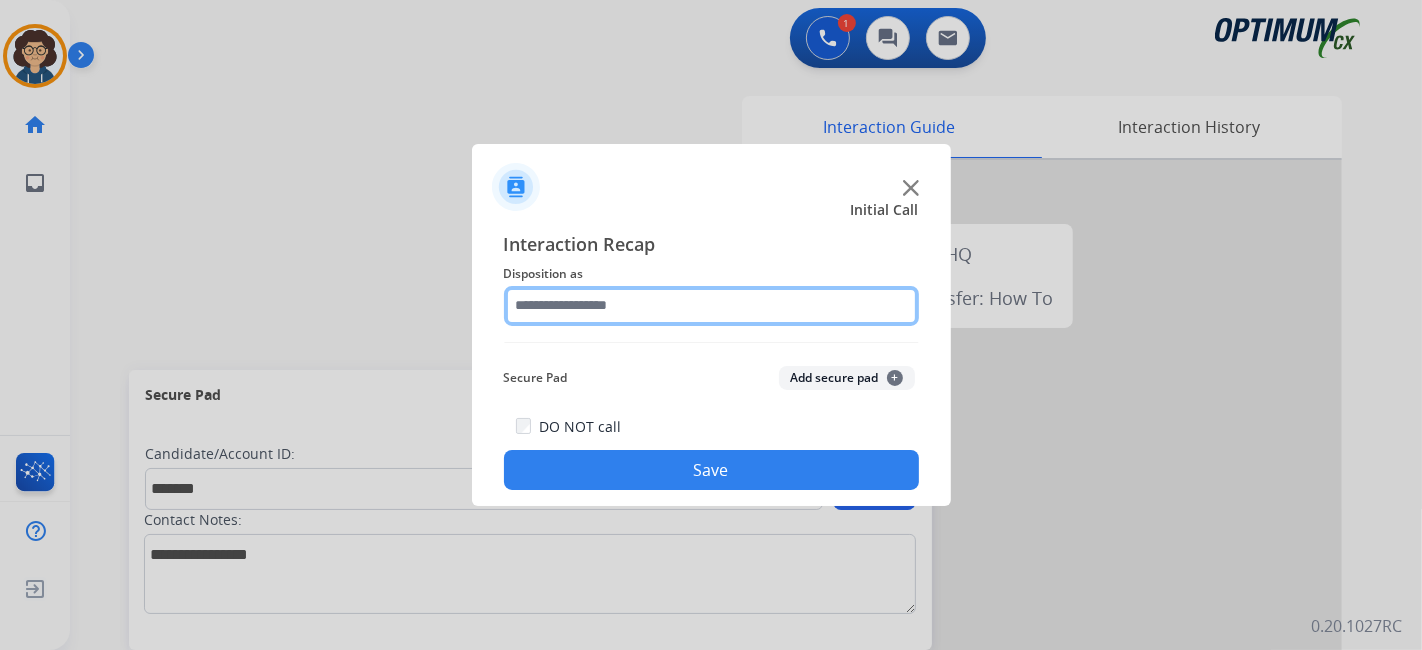 click 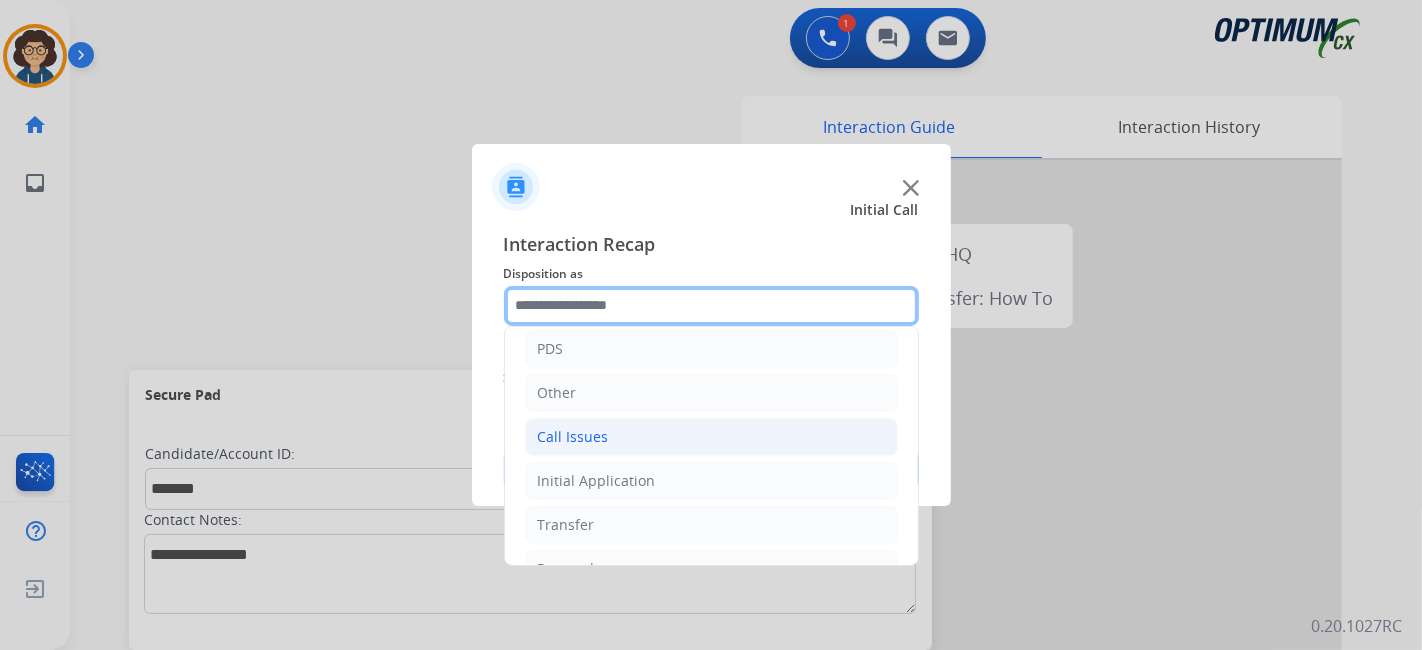 scroll, scrollTop: 131, scrollLeft: 0, axis: vertical 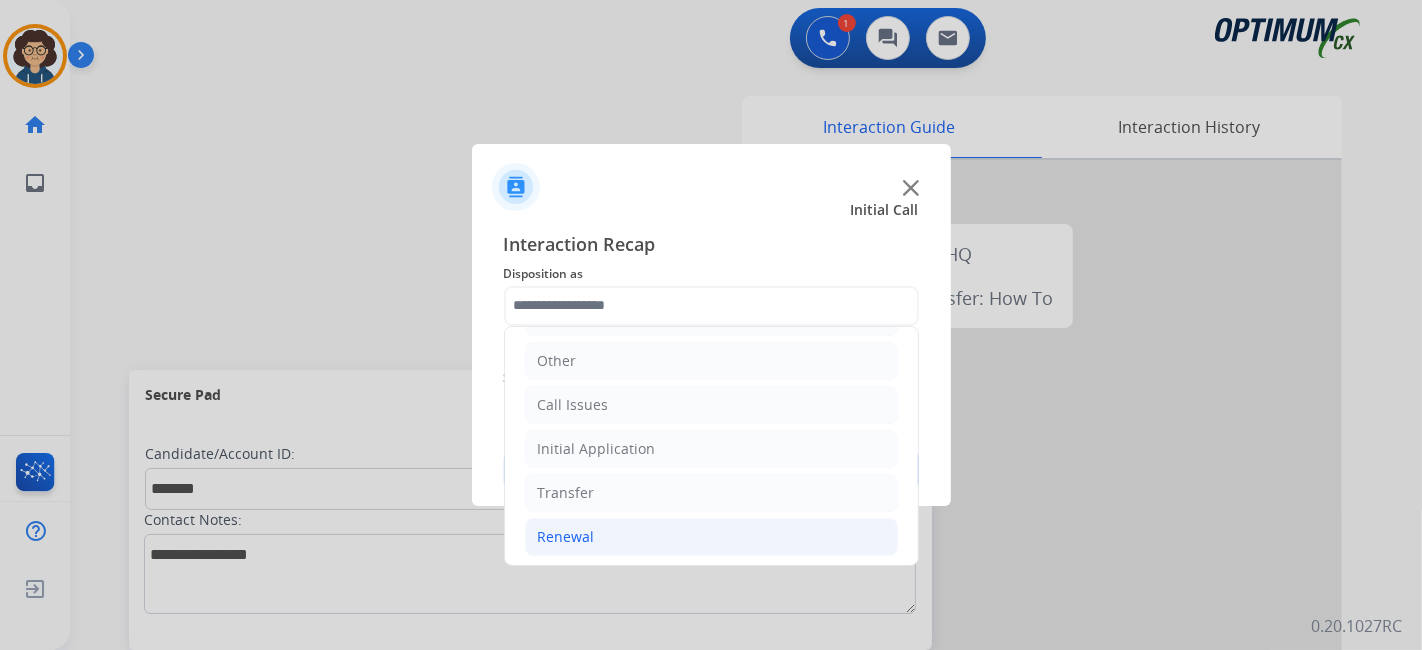 click on "Renewal" 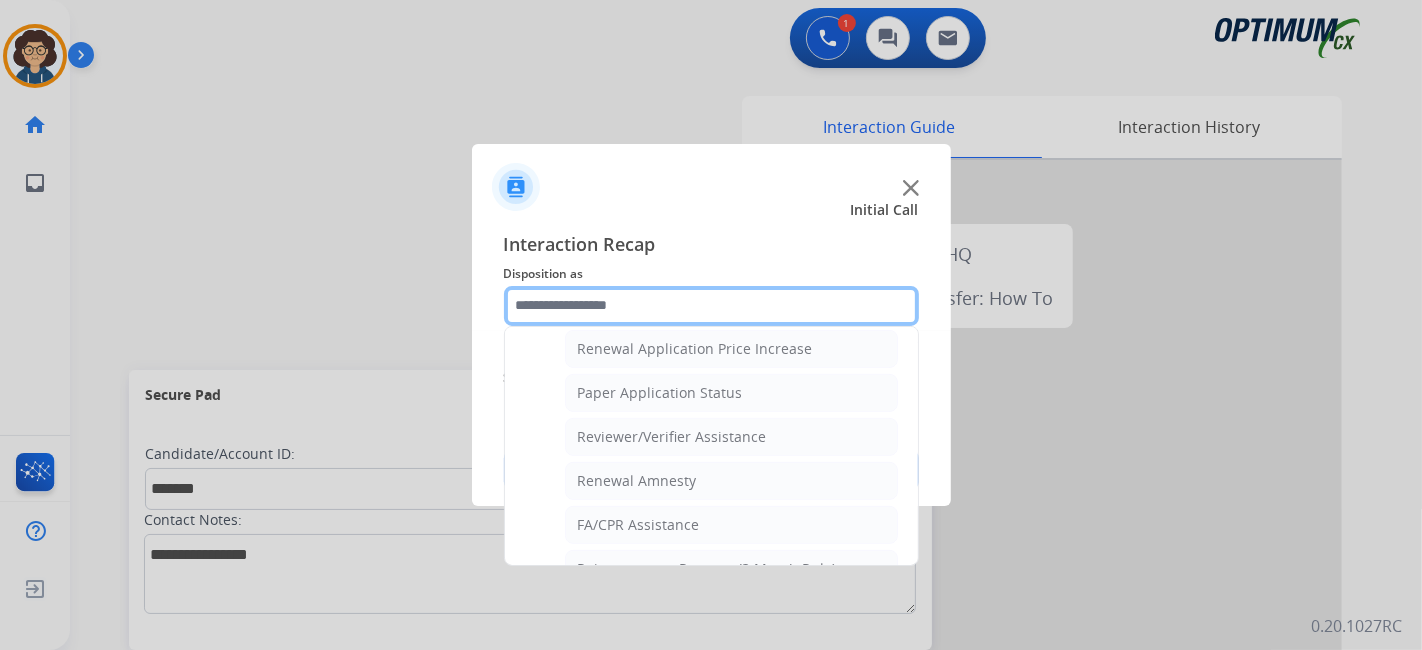 scroll, scrollTop: 760, scrollLeft: 0, axis: vertical 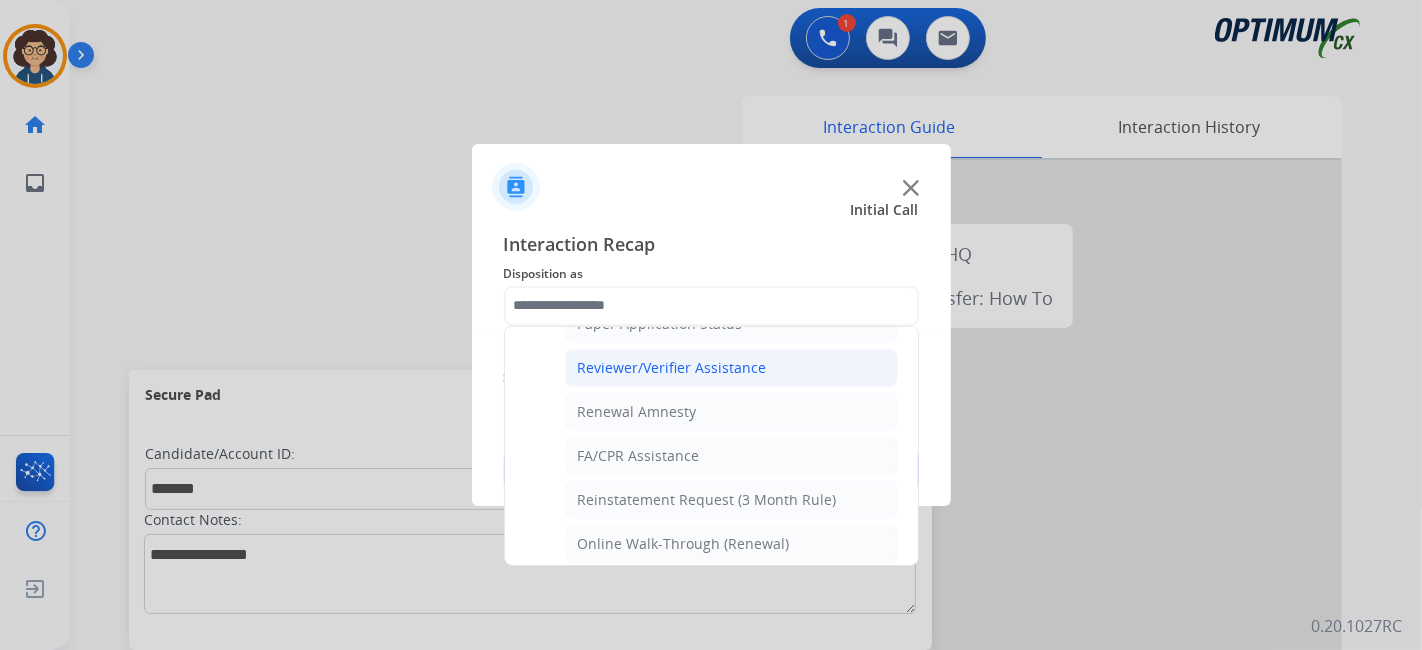 click on "Reviewer/Verifier Assistance" 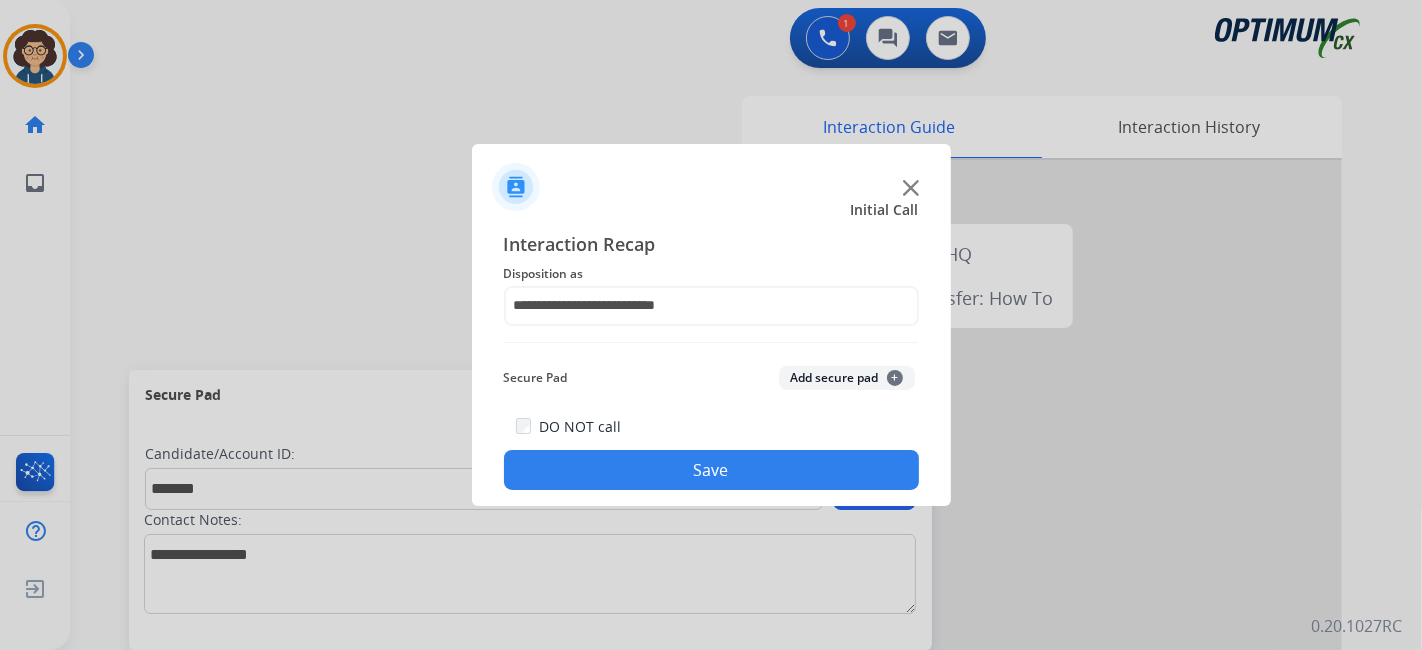 click on "Add secure pad  +" 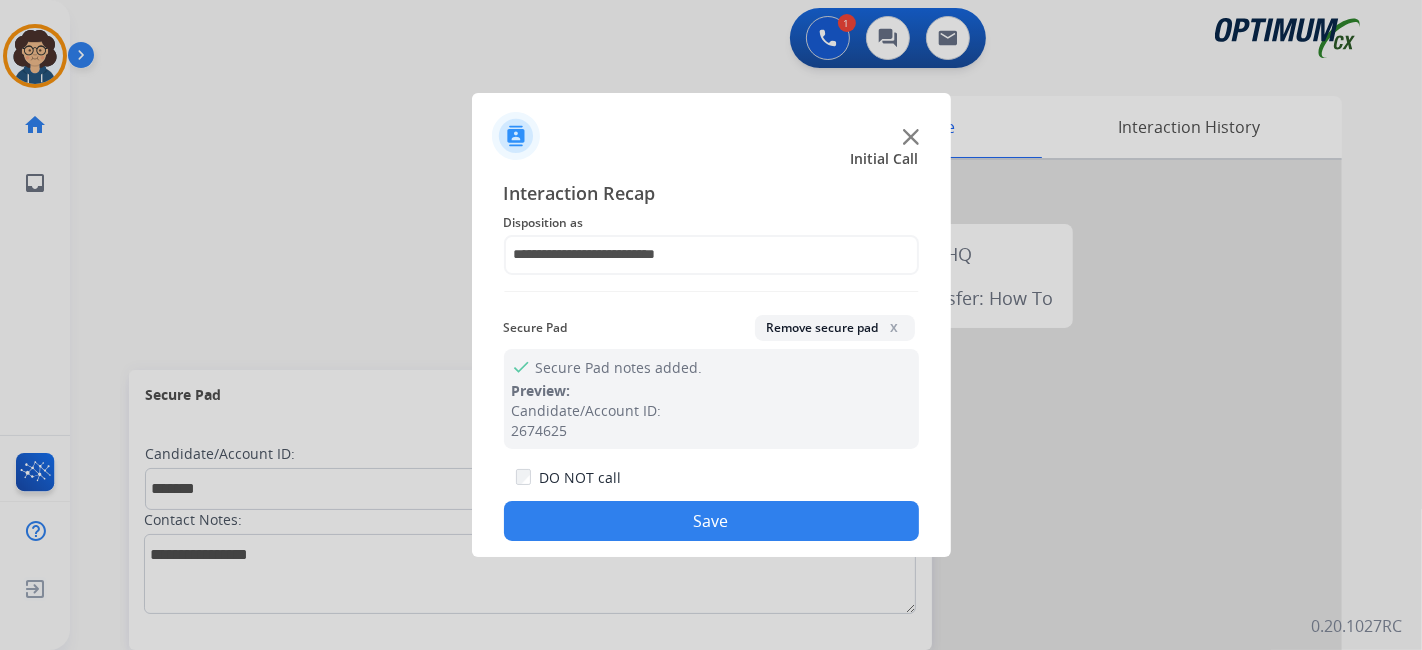 click on "Save" 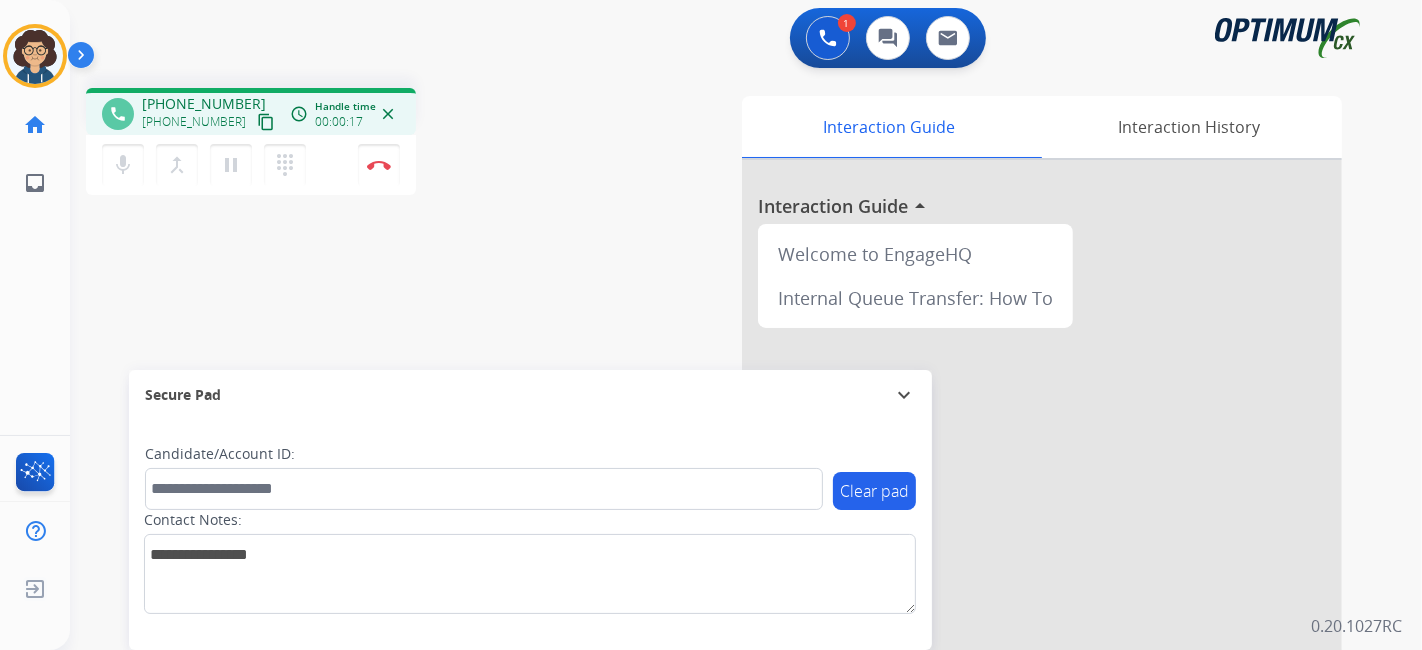 click on "content_copy" at bounding box center (266, 122) 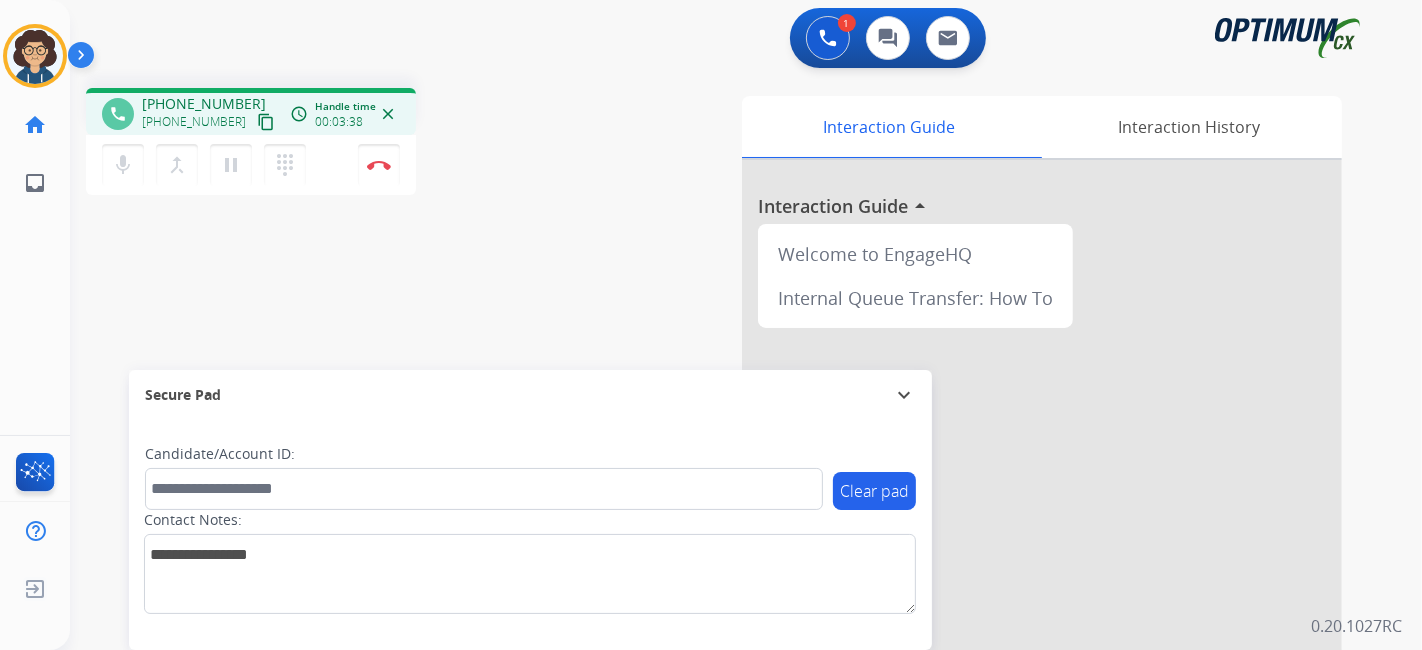 drag, startPoint x: 358, startPoint y: 518, endPoint x: 354, endPoint y: 504, distance: 14.56022 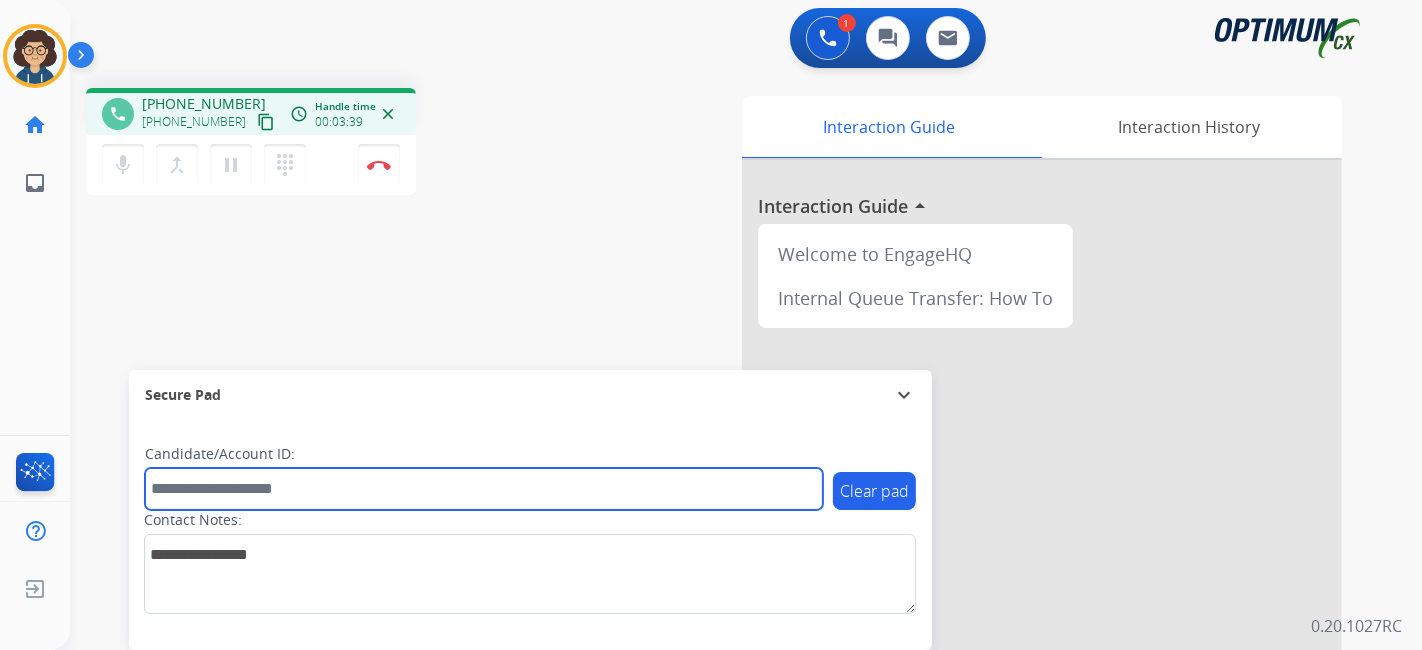 click at bounding box center [484, 489] 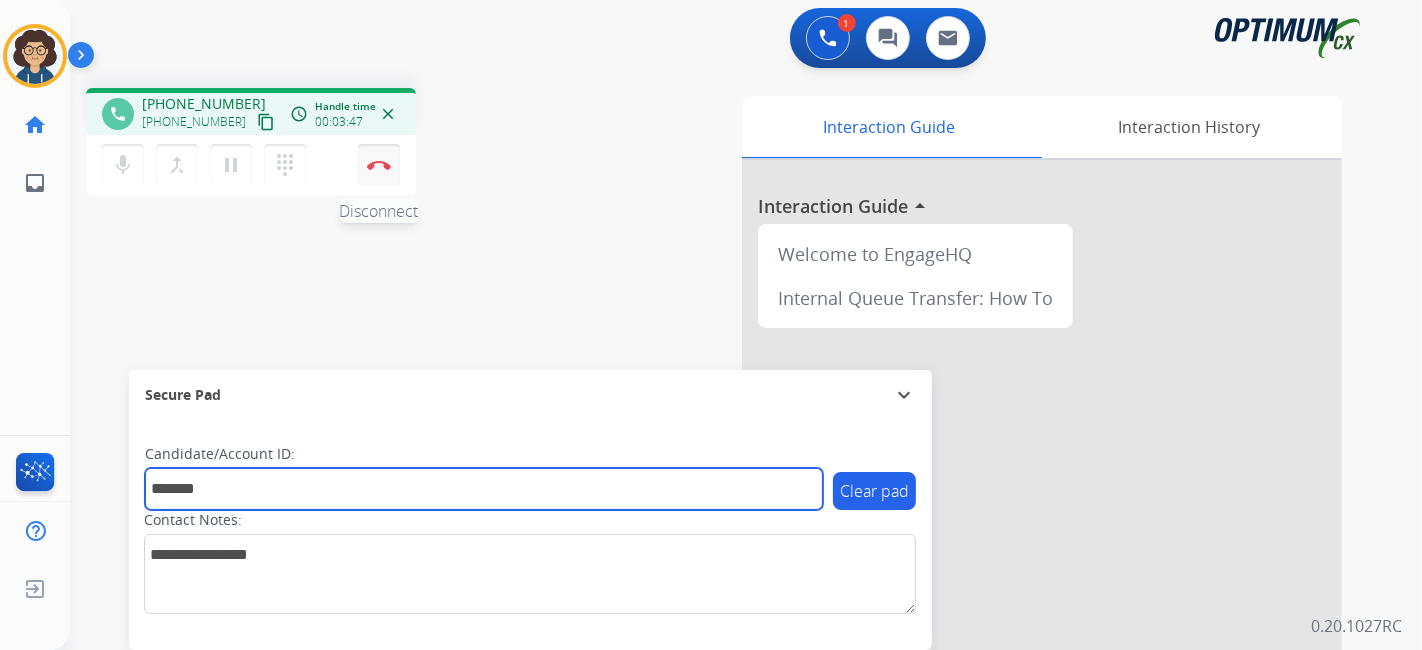 type on "*******" 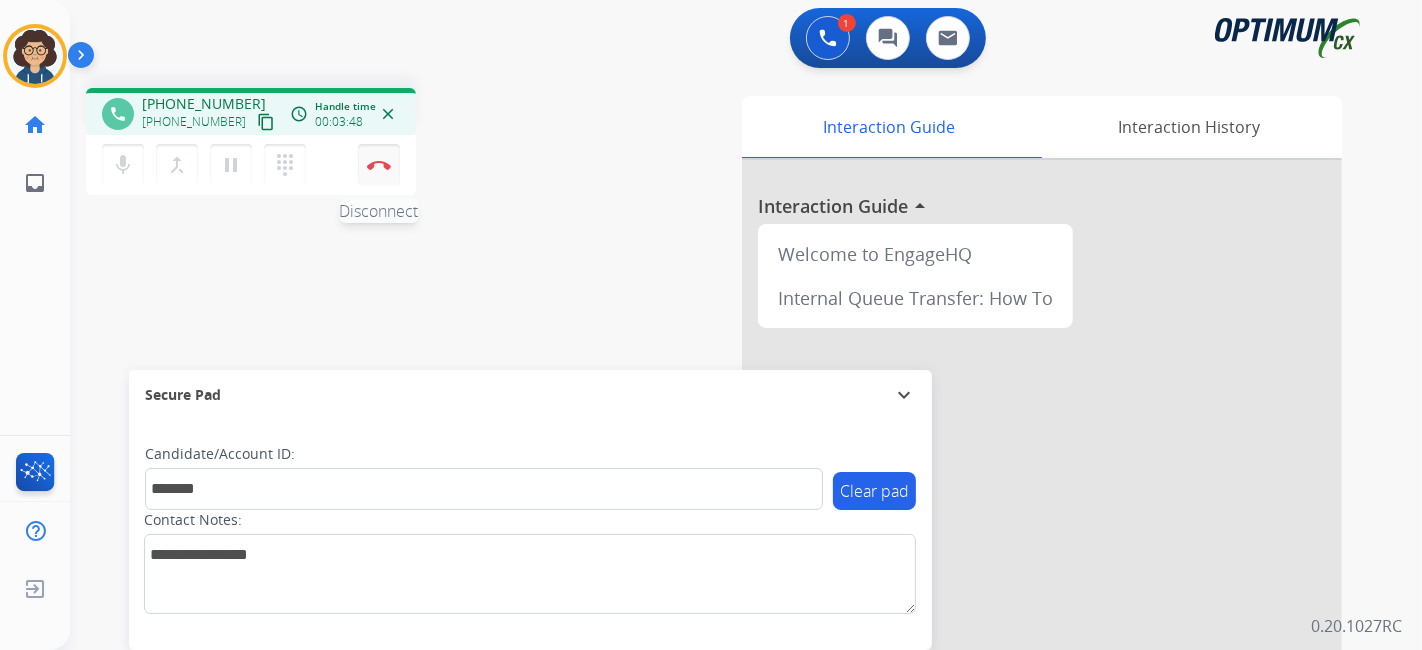click at bounding box center (379, 165) 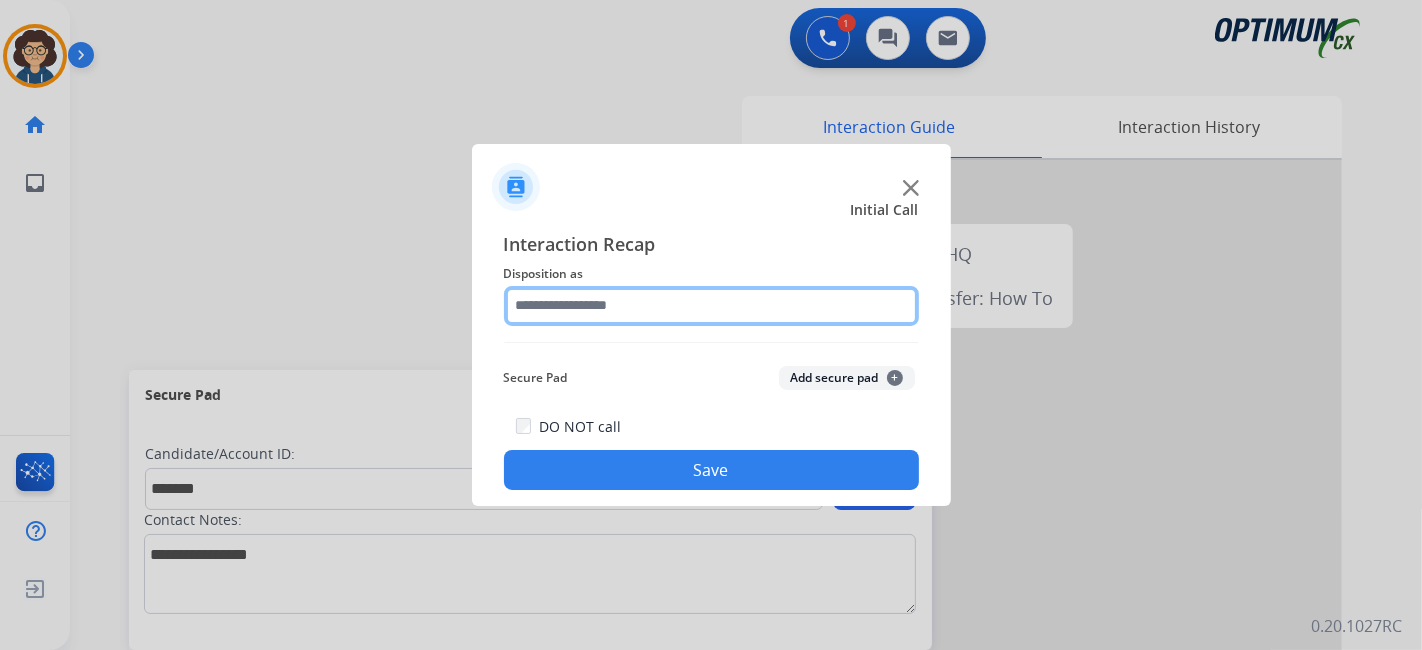 click 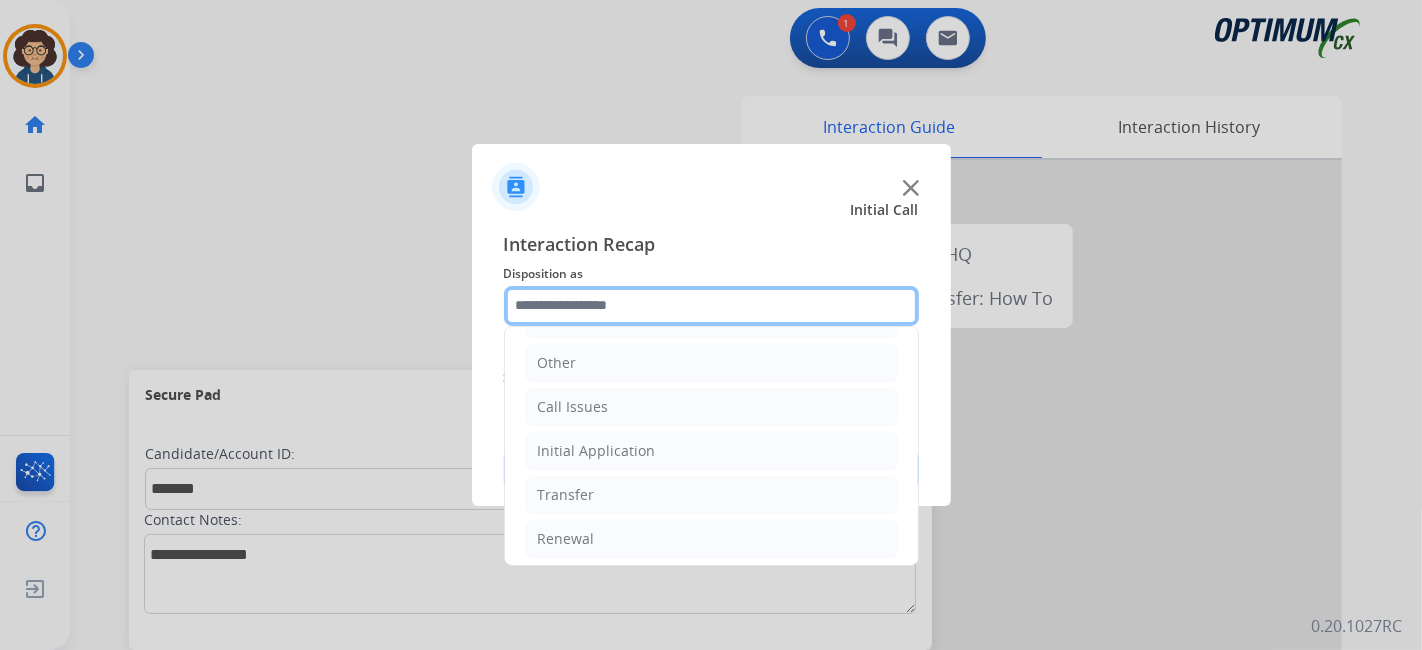 scroll, scrollTop: 131, scrollLeft: 0, axis: vertical 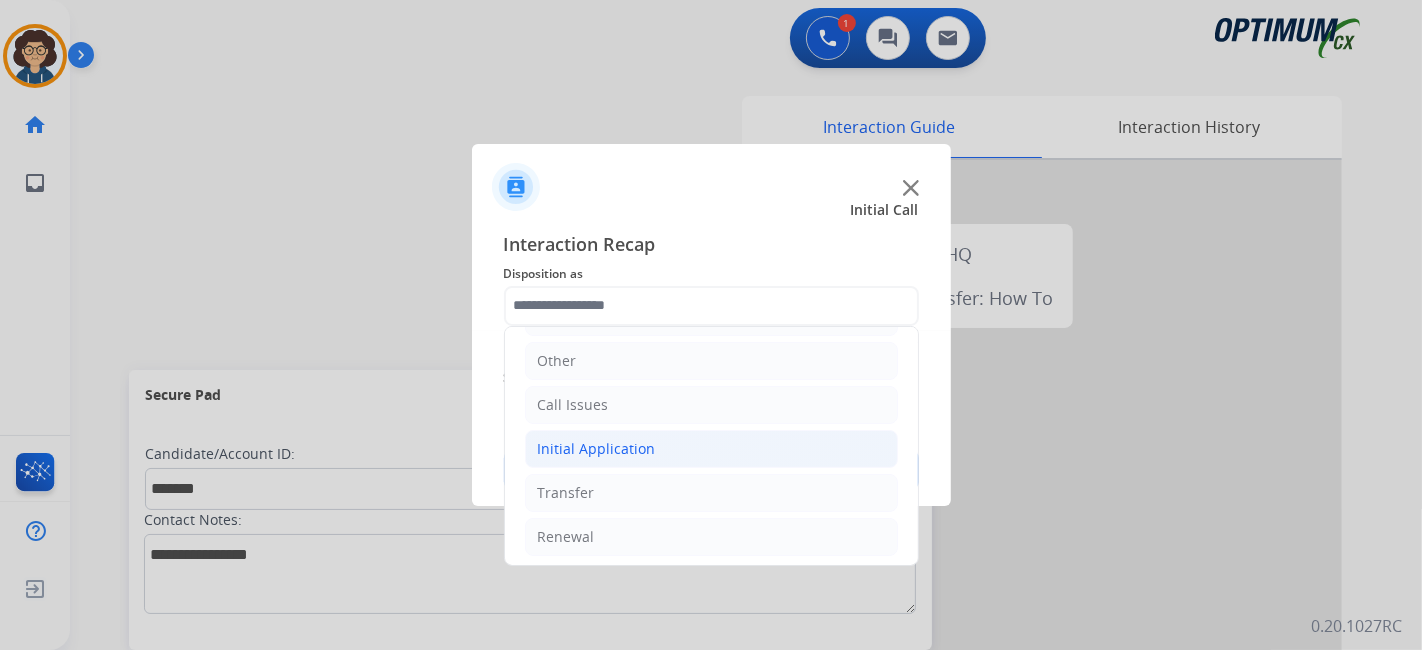 click on "Initial Application" 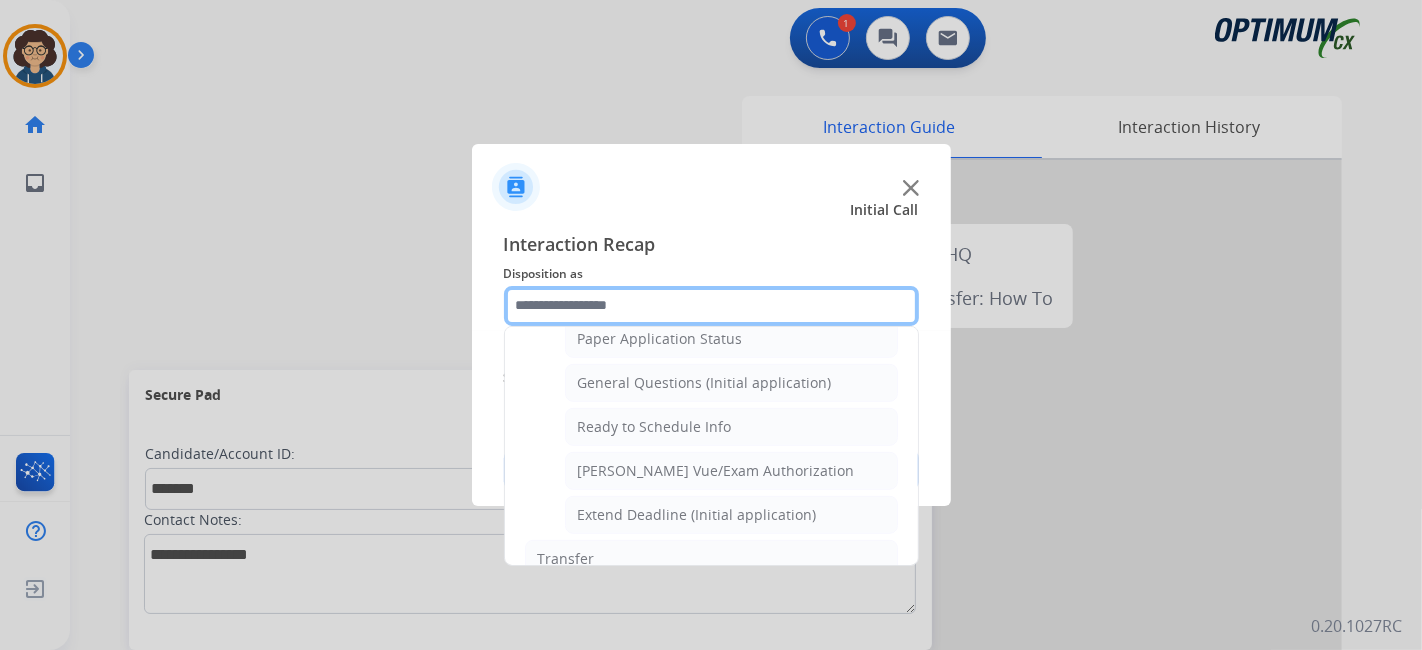 scroll, scrollTop: 1092, scrollLeft: 0, axis: vertical 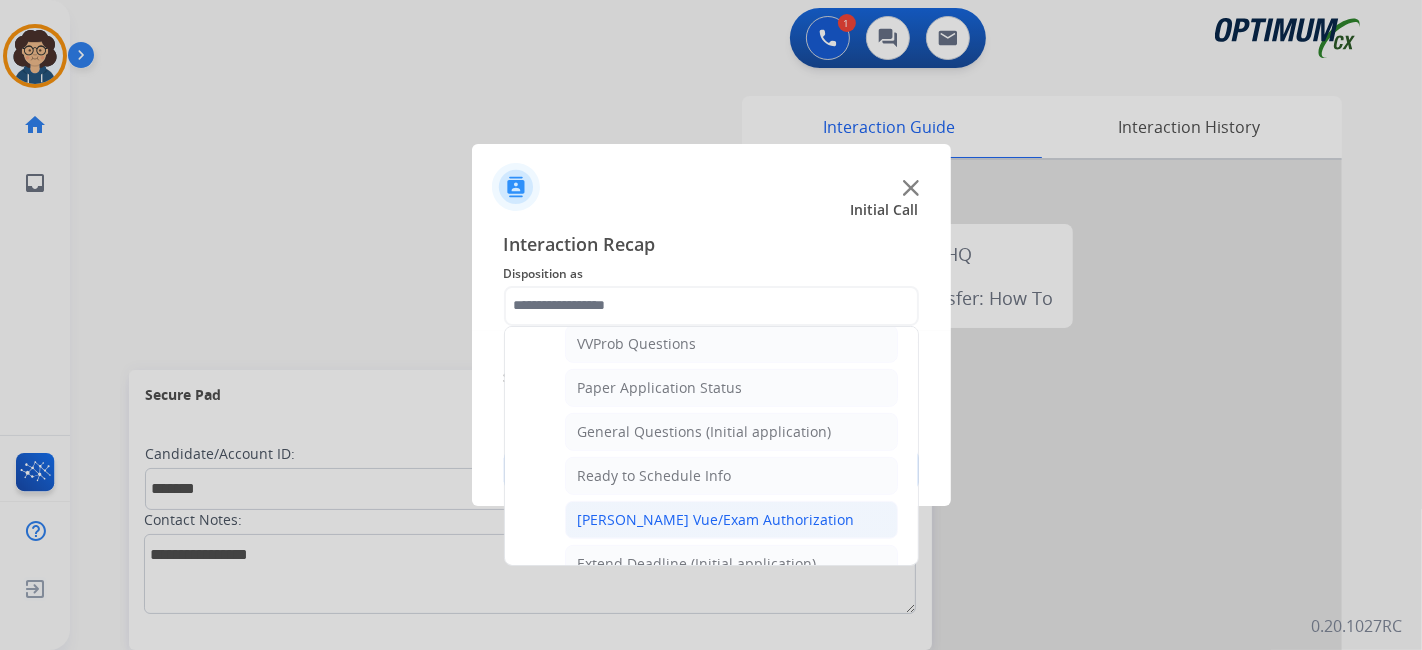 click on "[PERSON_NAME] Vue/Exam Authorization" 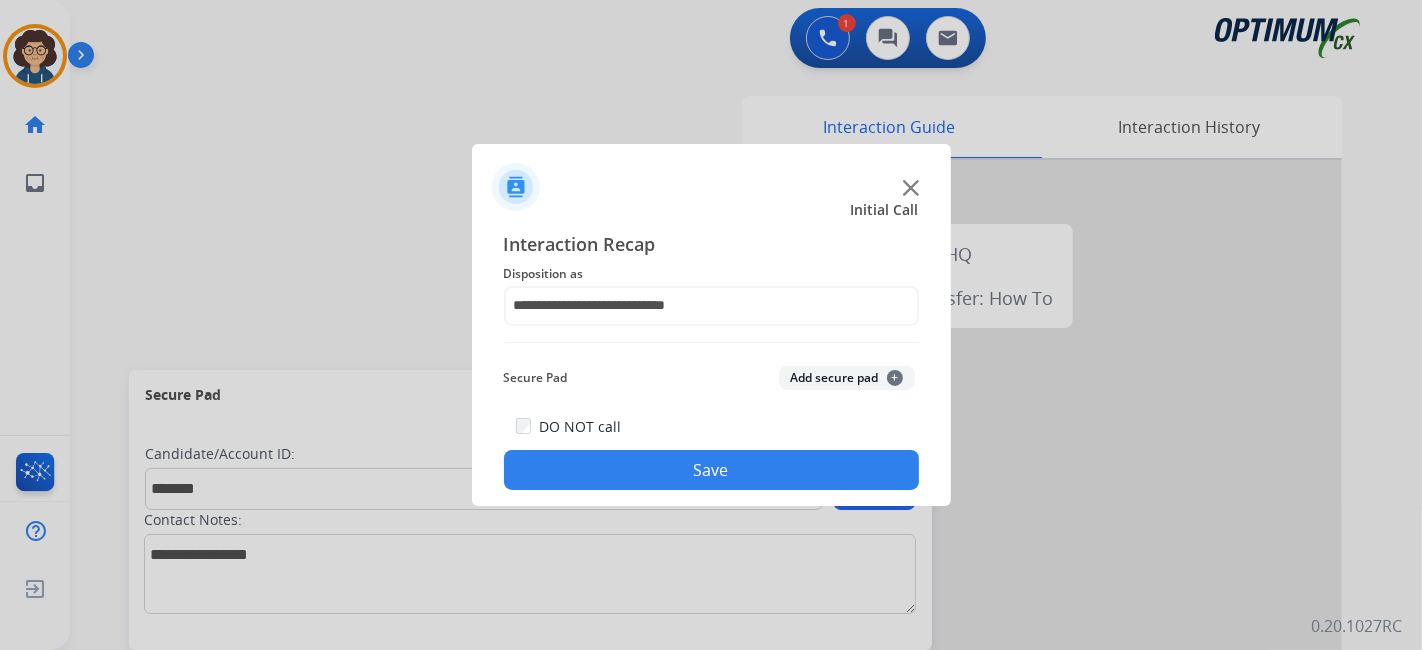 click on "Secure Pad  Add secure pad  +" 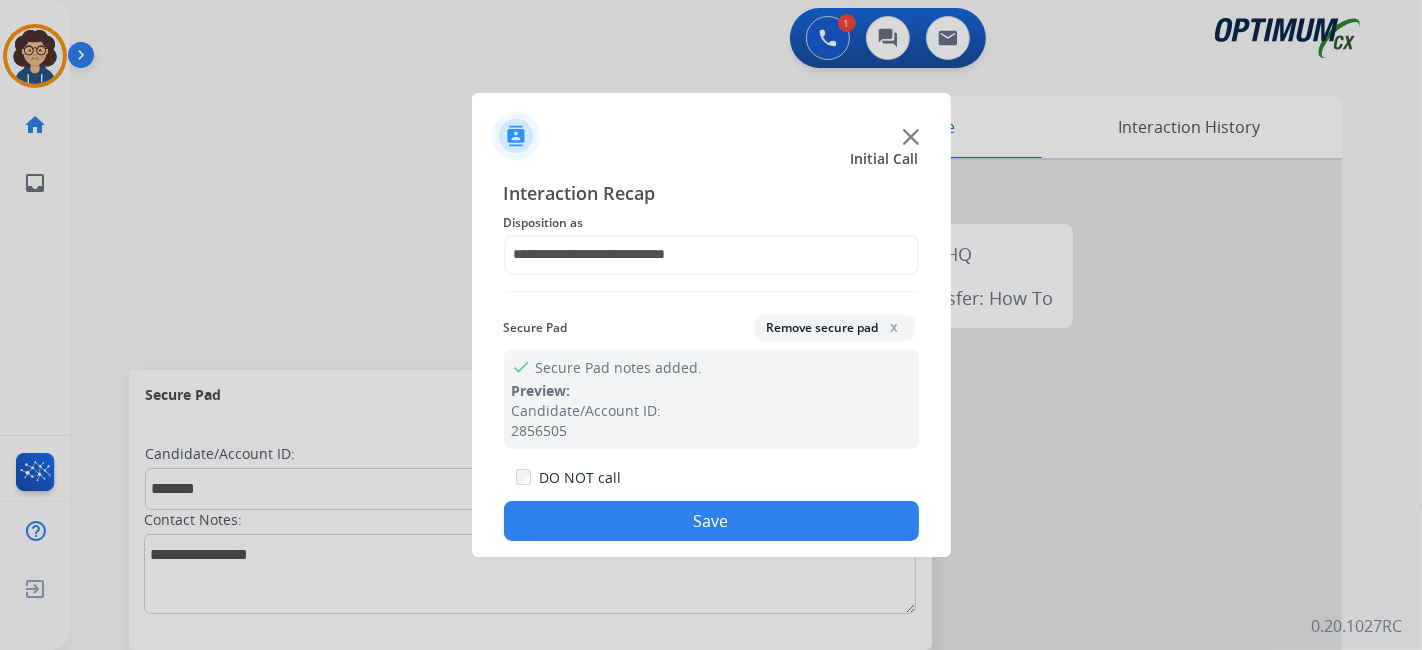 click on "Save" 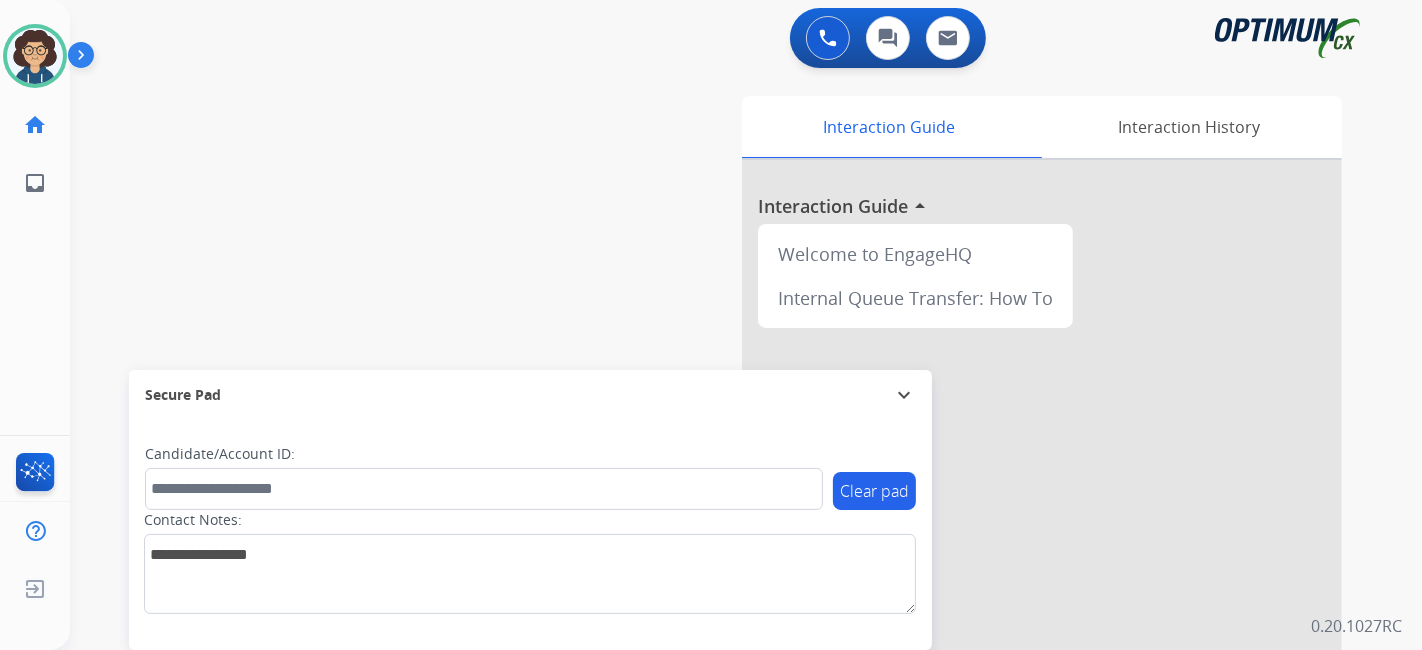click on "swap_horiz Break voice bridge close_fullscreen Connect 3-Way Call merge_type Separate 3-Way Call  Interaction Guide   Interaction History  Interaction Guide arrow_drop_up  Welcome to EngageHQ   Internal Queue Transfer: How To  Secure Pad expand_more Clear pad Candidate/Account ID: Contact Notes:" at bounding box center (722, 489) 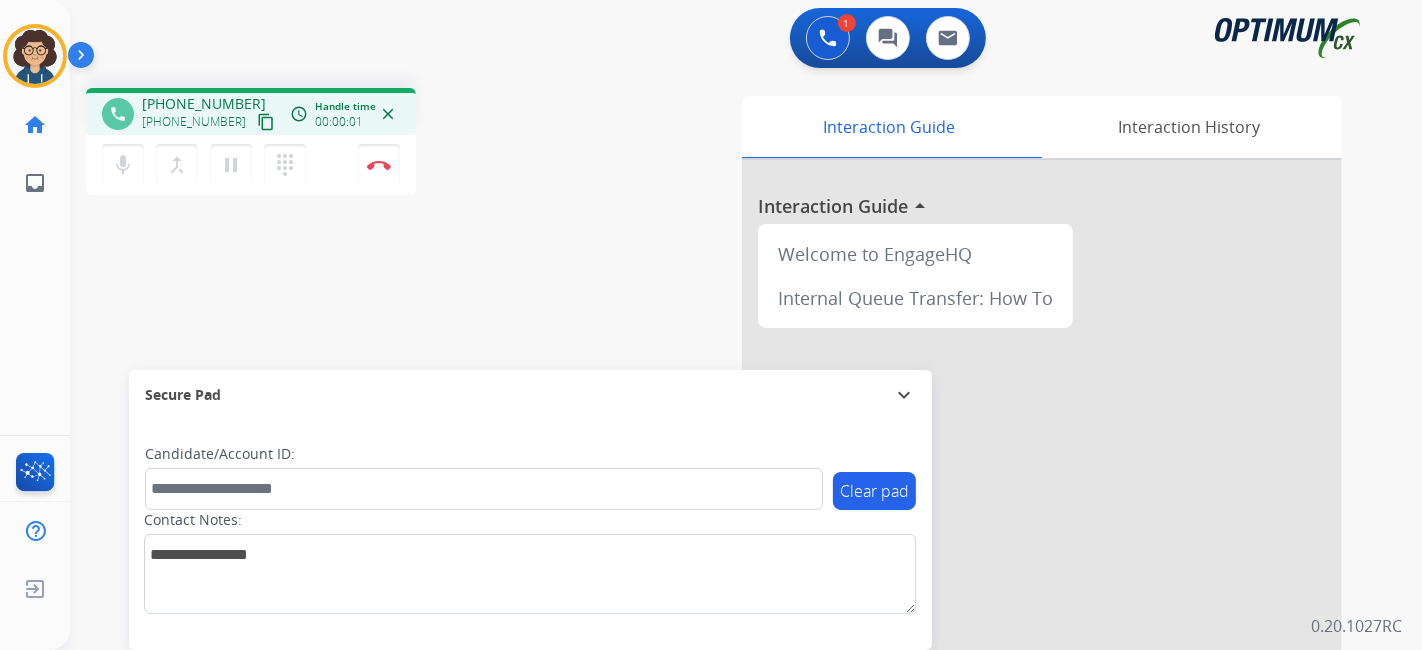 click on "content_copy" at bounding box center (266, 122) 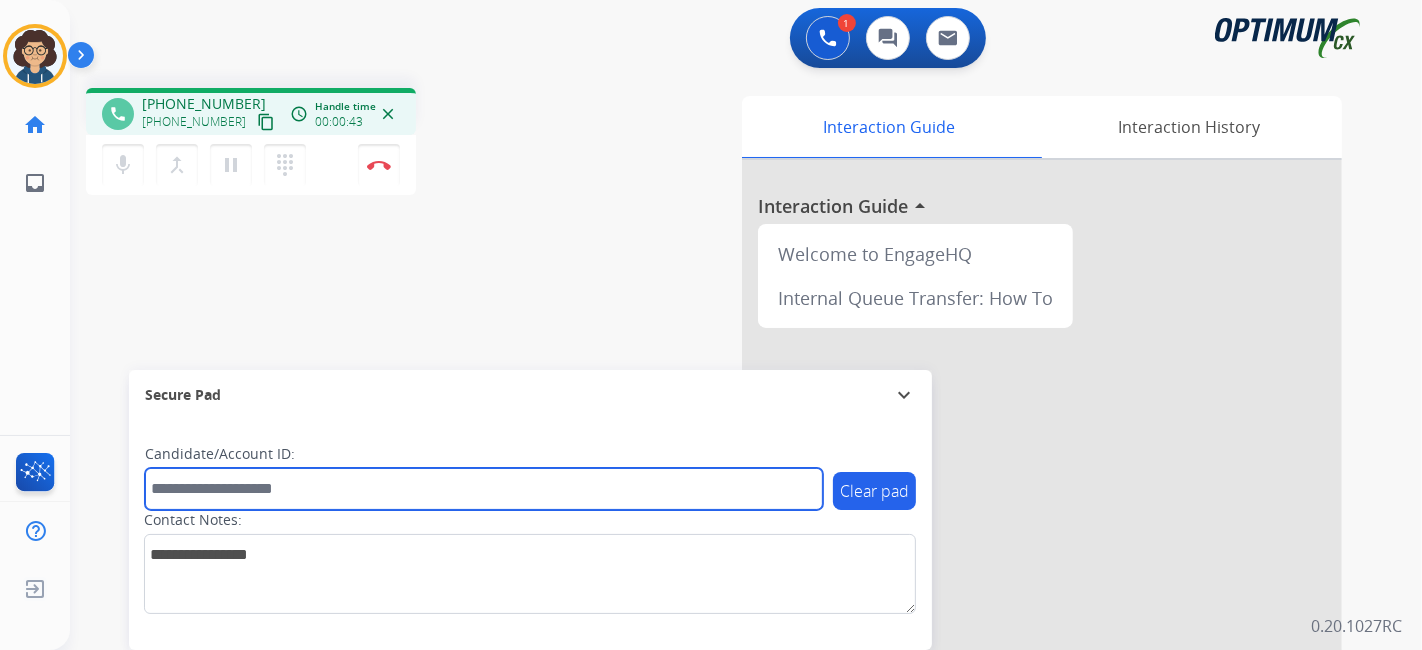 click at bounding box center [484, 489] 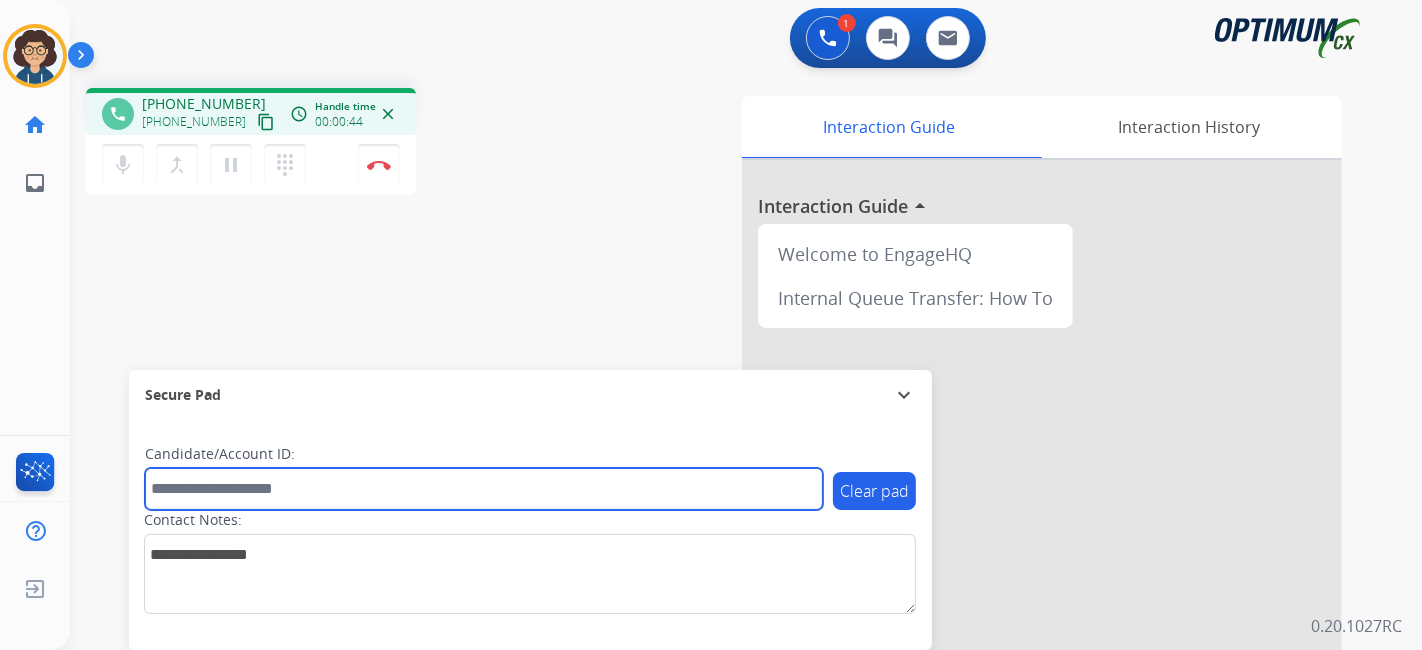 paste on "*******" 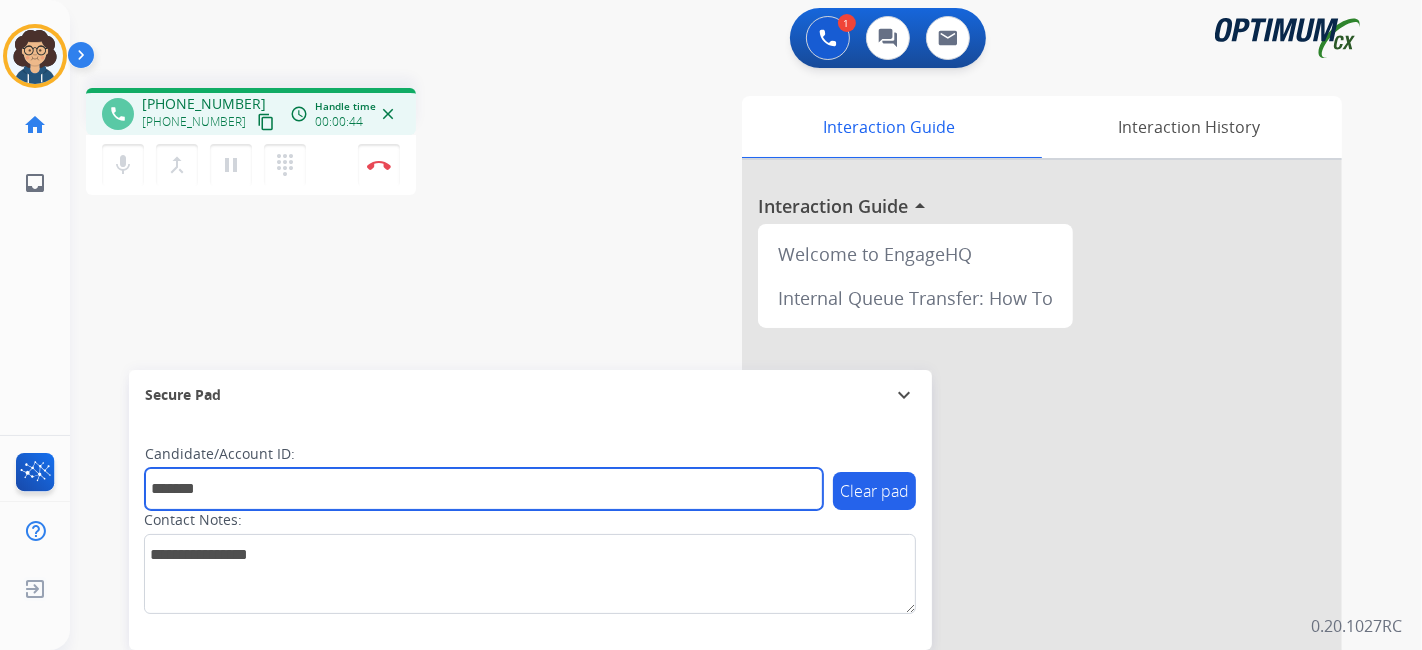 type on "*******" 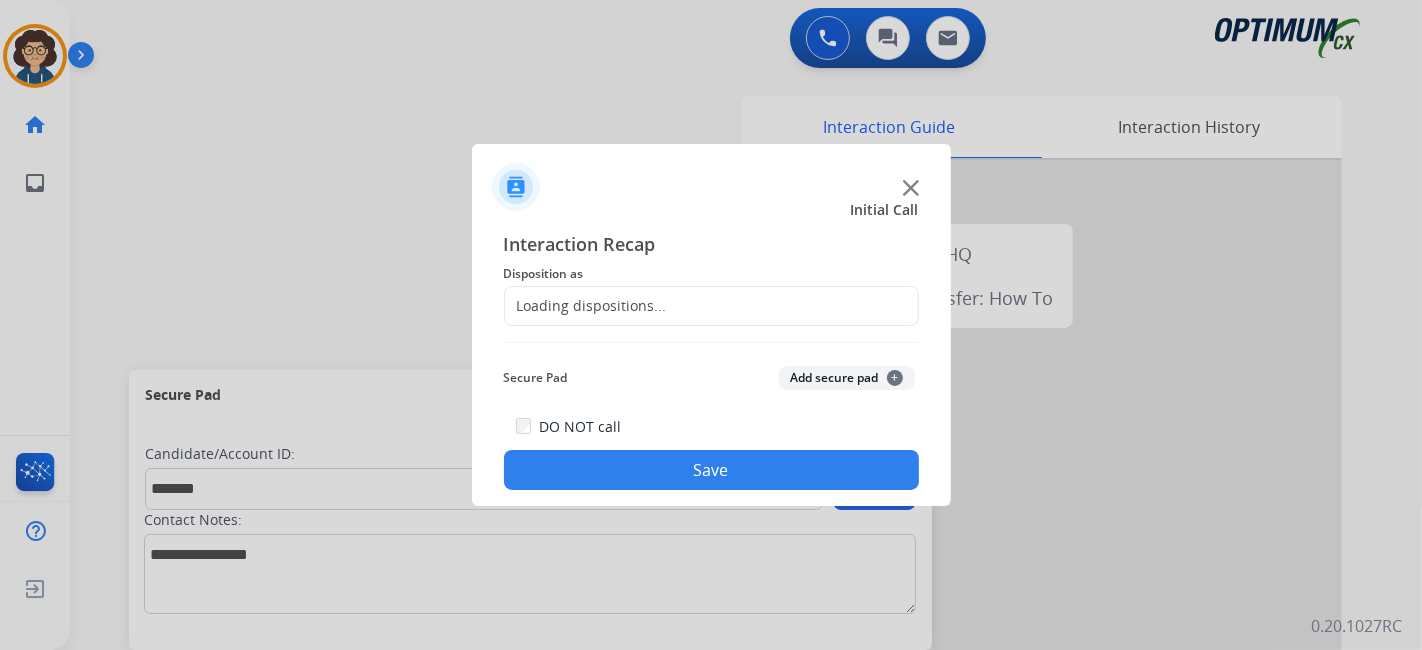 click on "Loading dispositions..." 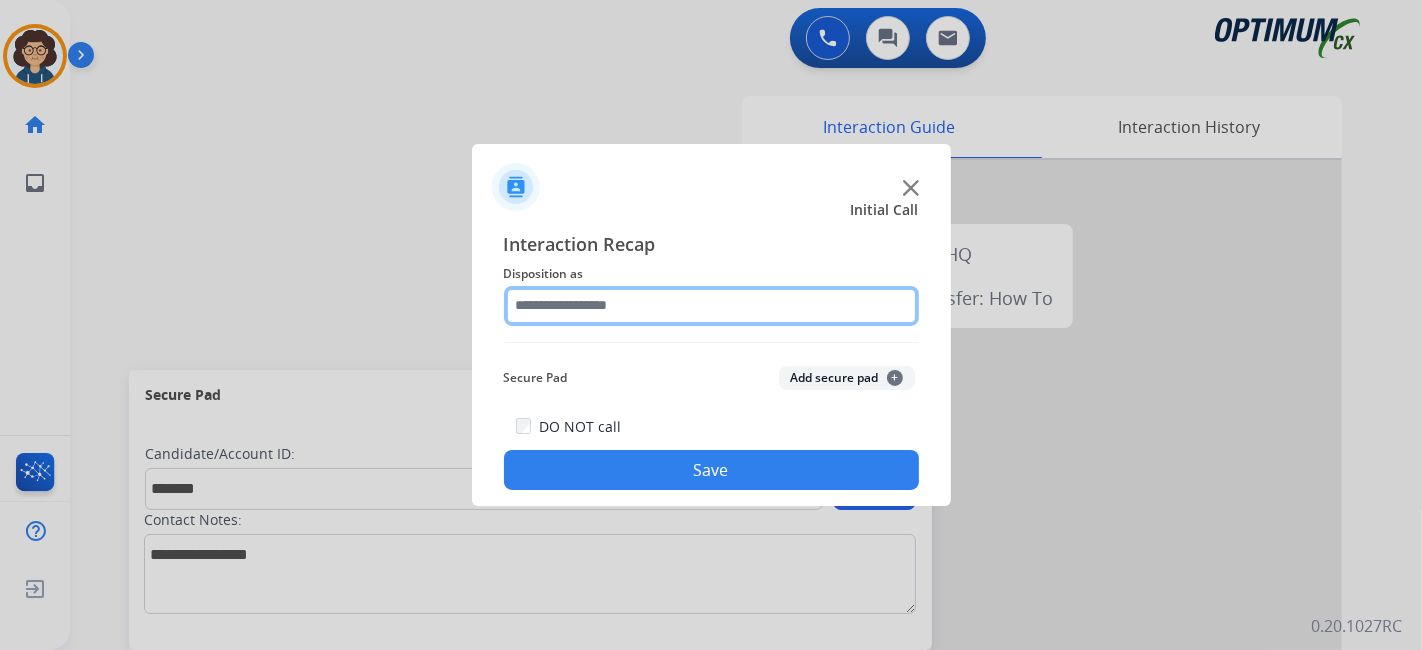 click 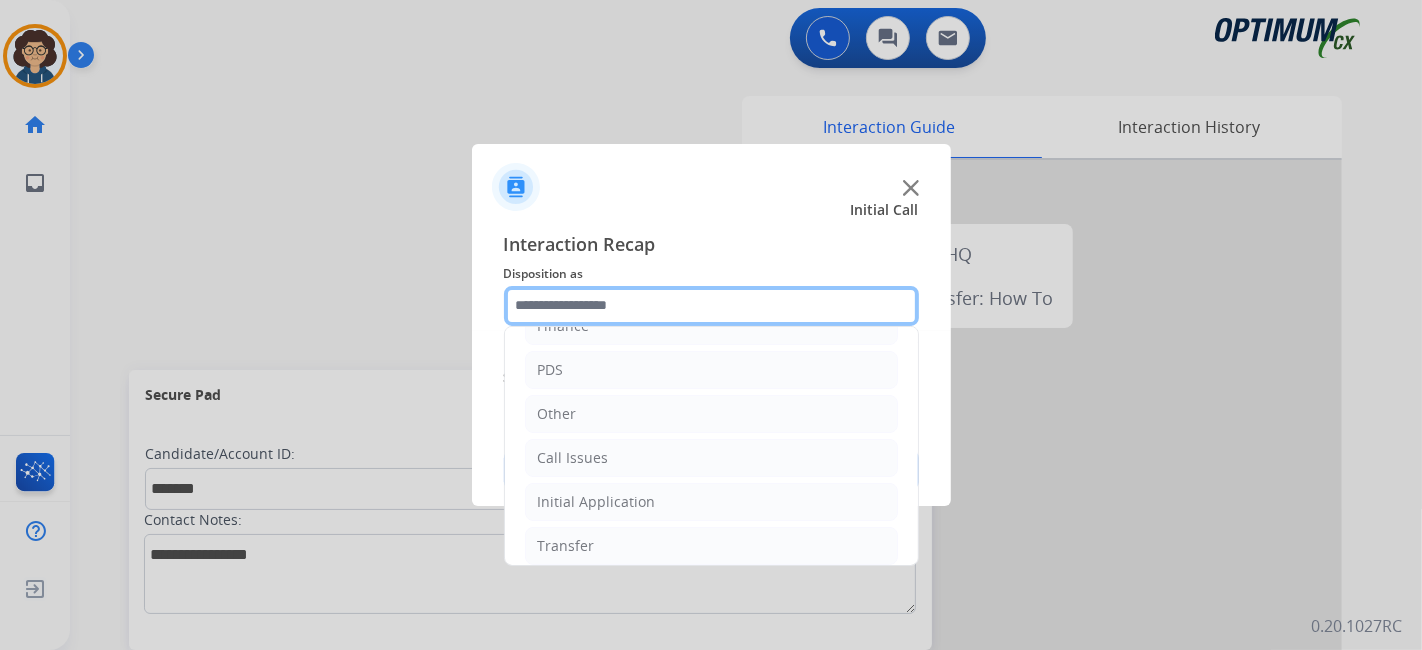 scroll, scrollTop: 131, scrollLeft: 0, axis: vertical 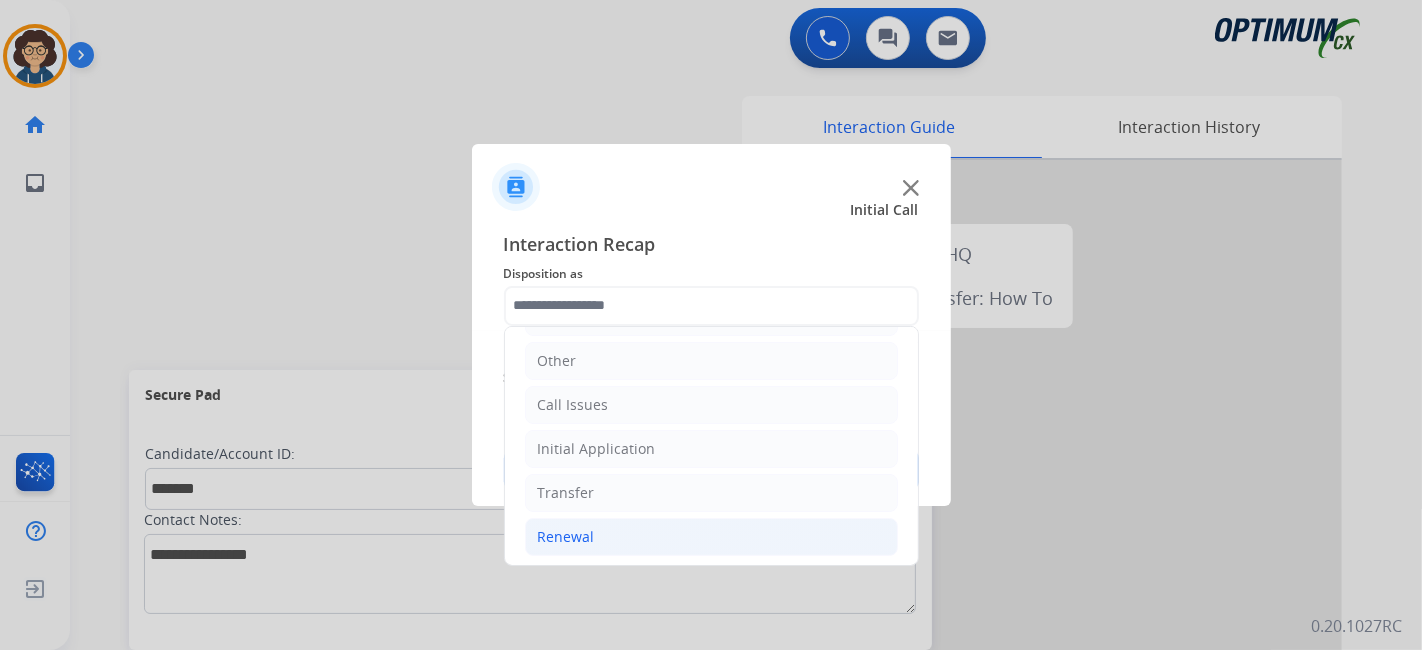 click on "Renewal" 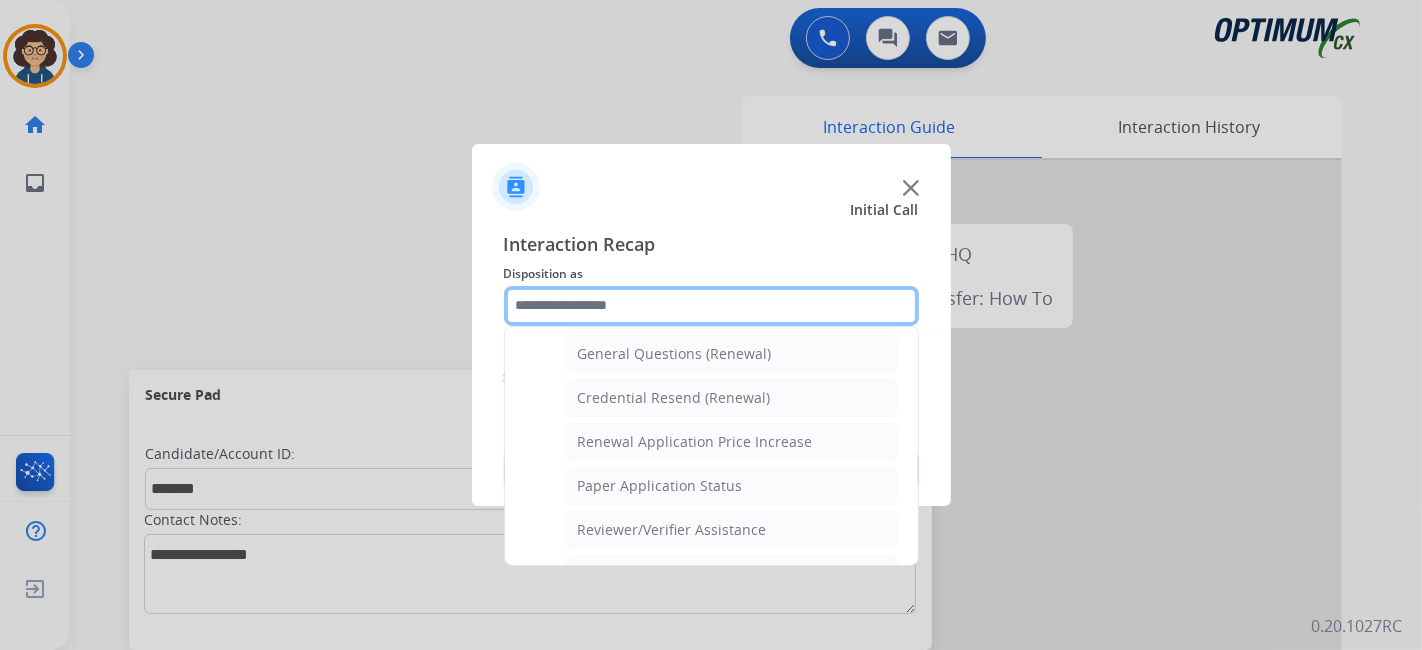 scroll, scrollTop: 589, scrollLeft: 0, axis: vertical 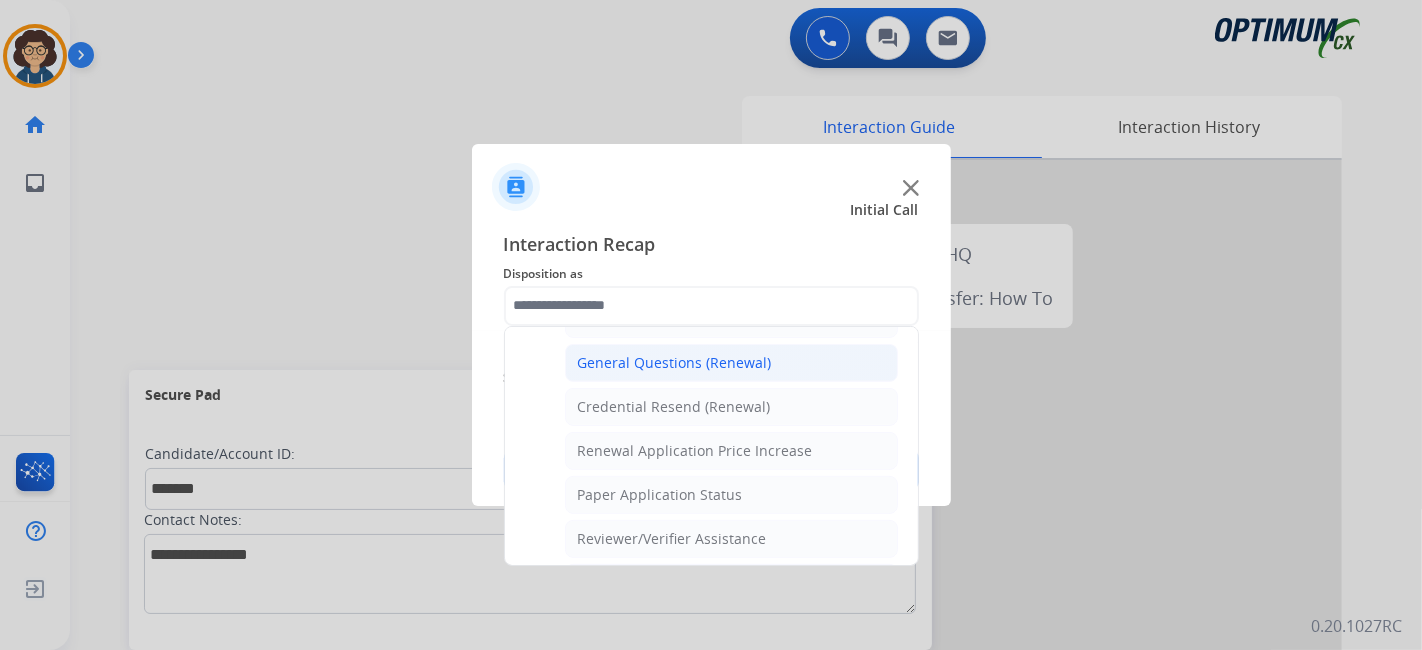 click on "General Questions (Renewal)" 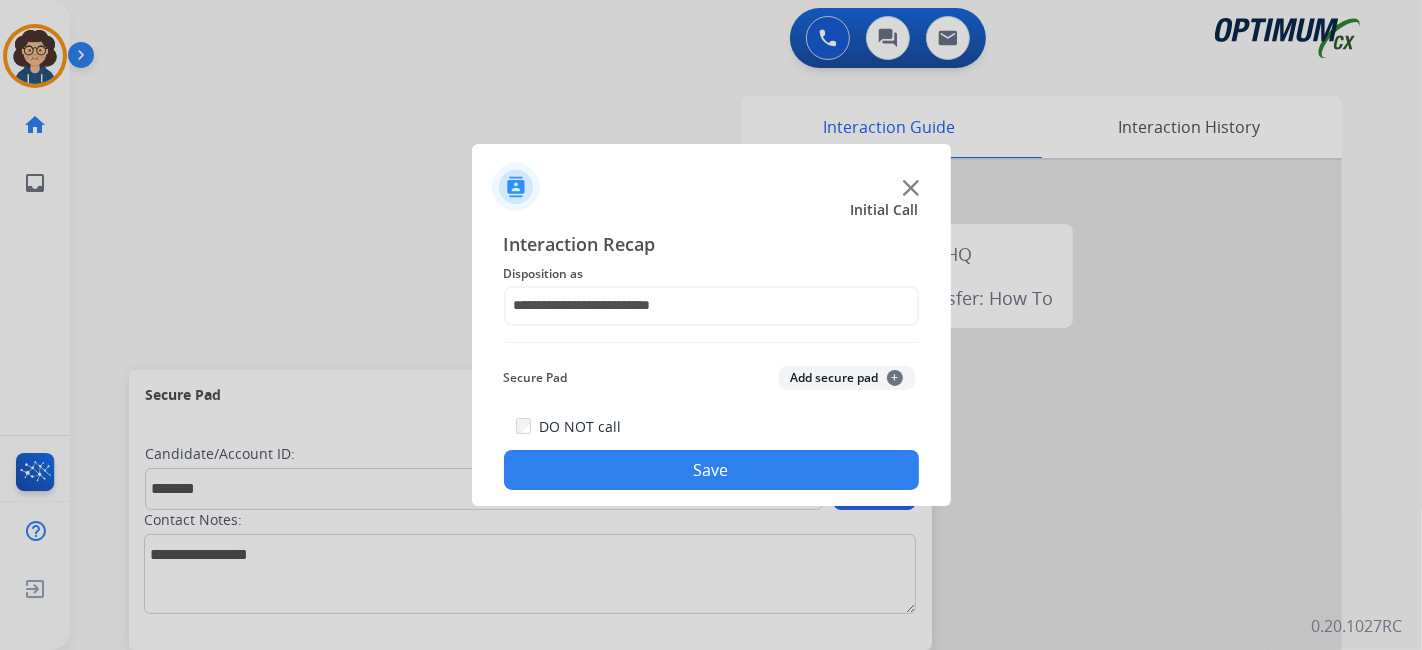 click on "Add secure pad  +" 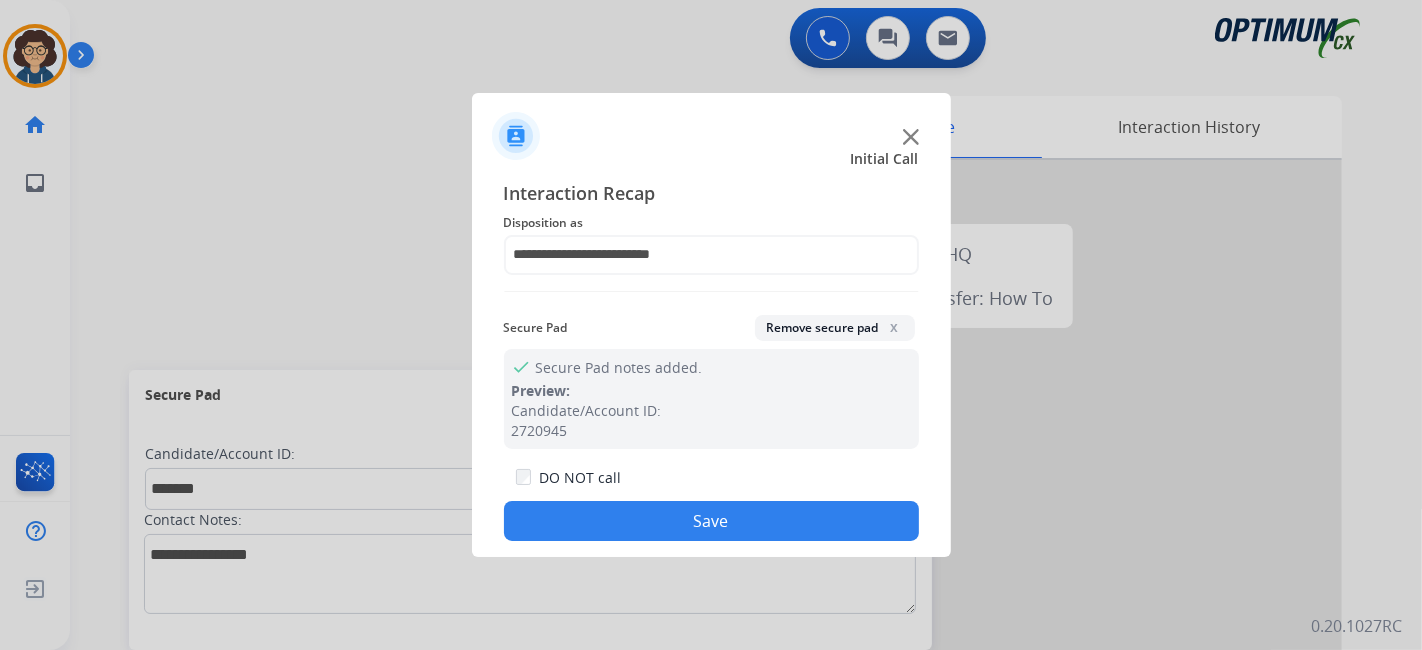 click on "Save" 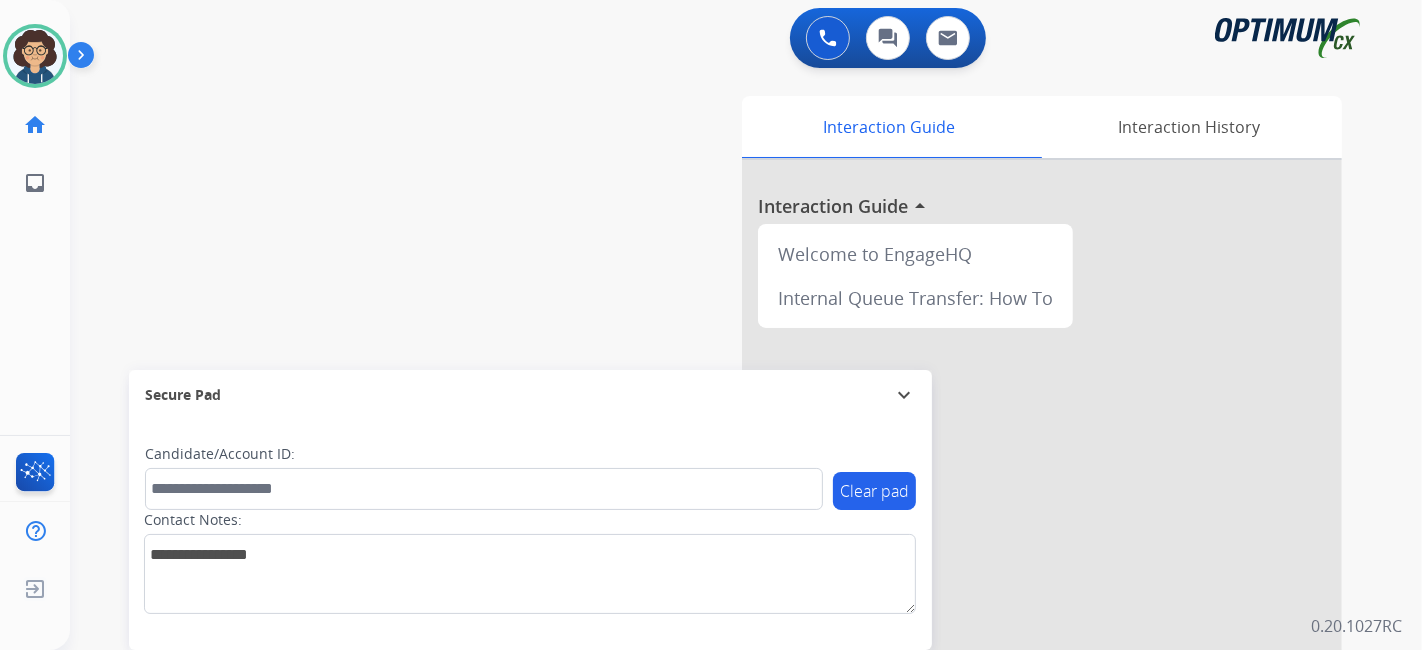 drag, startPoint x: 1421, startPoint y: 264, endPoint x: 1140, endPoint y: 214, distance: 285.41373 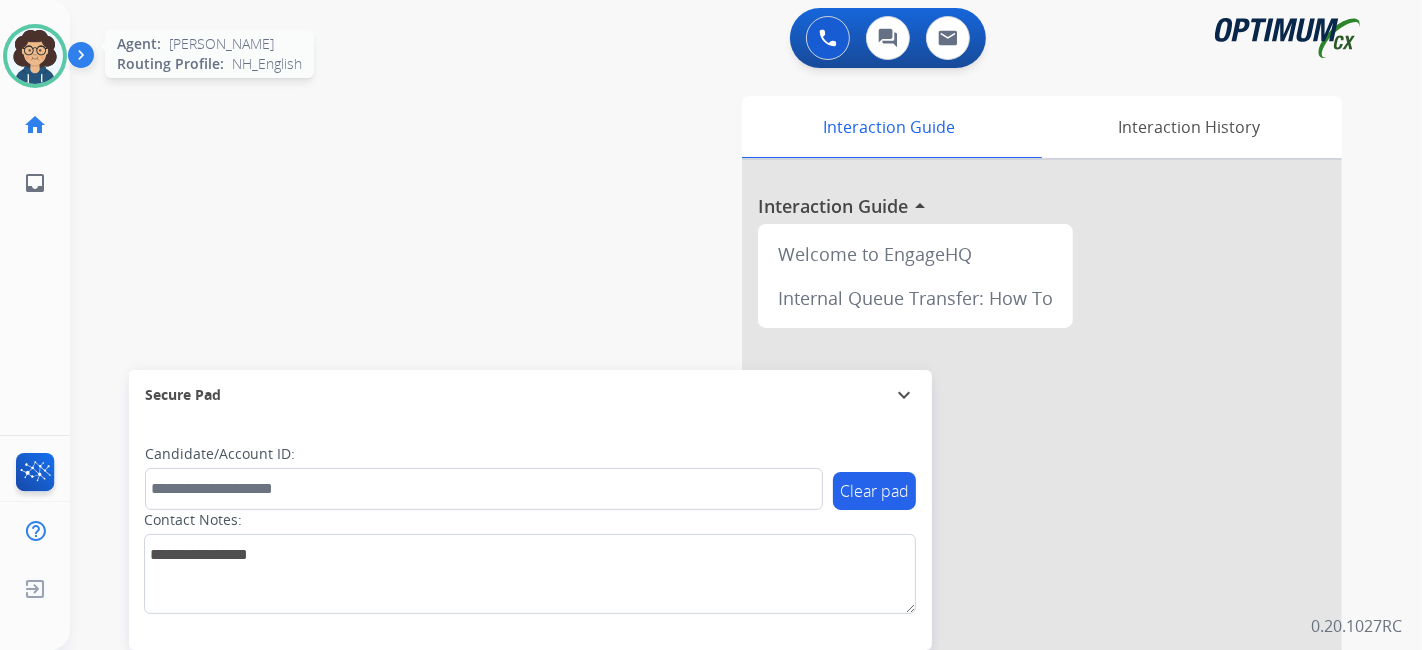 click at bounding box center (35, 56) 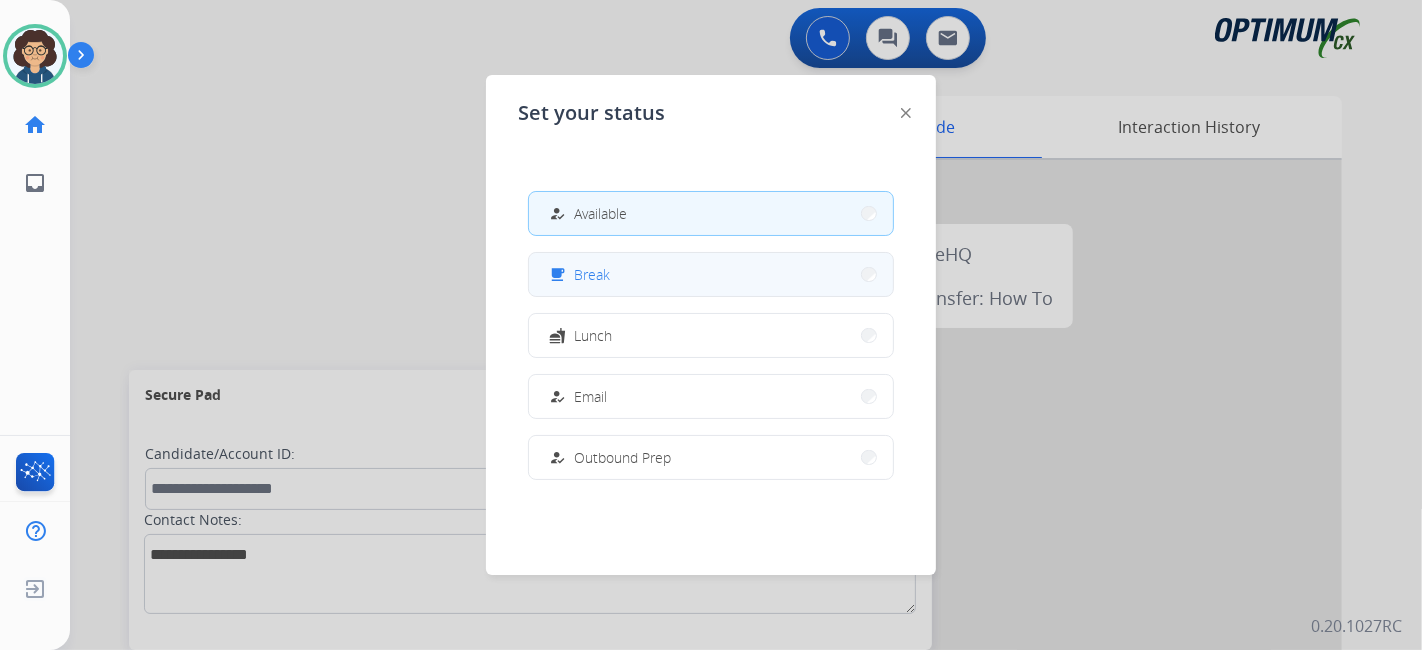 click on "free_breakfast Break" at bounding box center [711, 274] 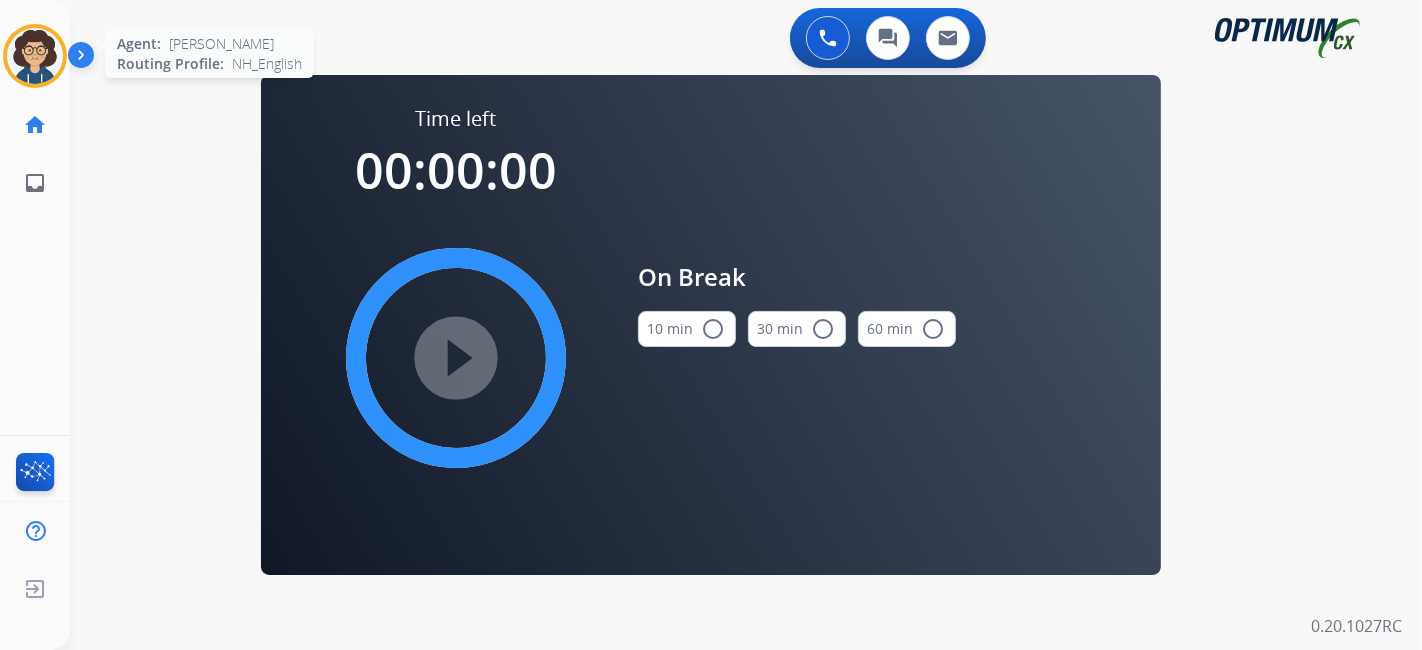 click at bounding box center (35, 56) 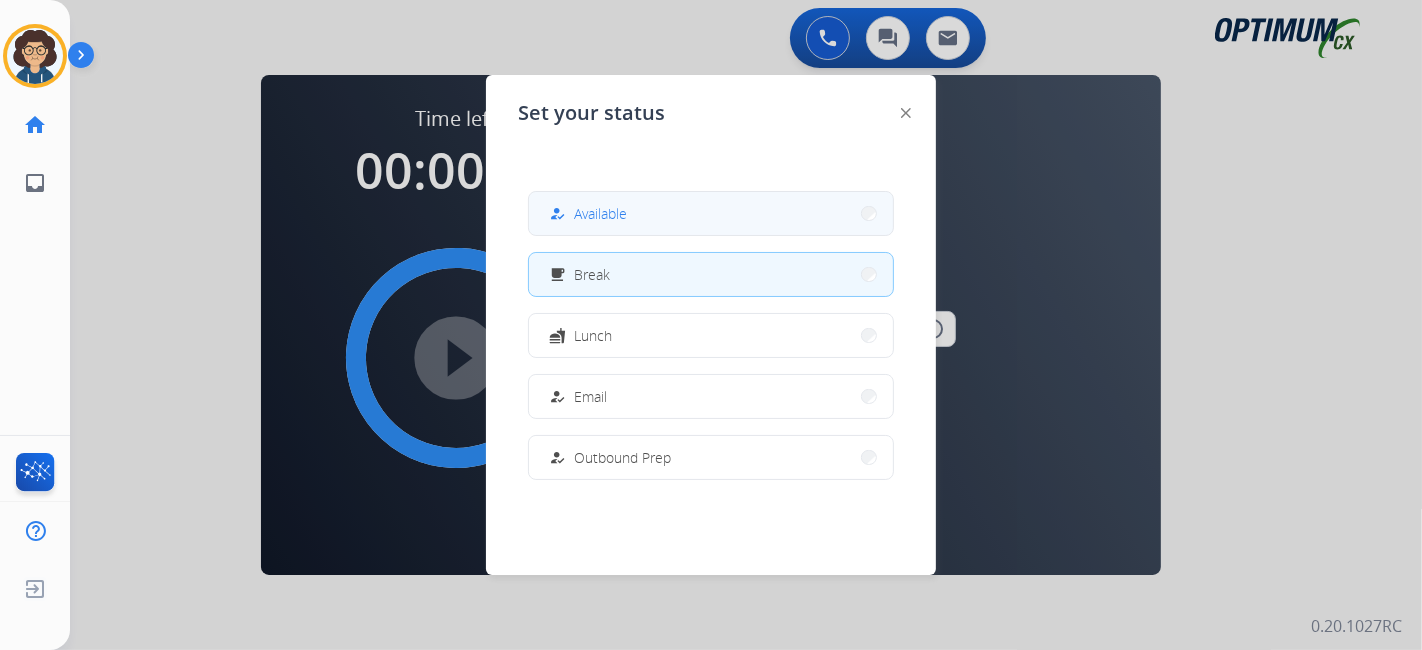 click on "how_to_reg Available" at bounding box center [711, 213] 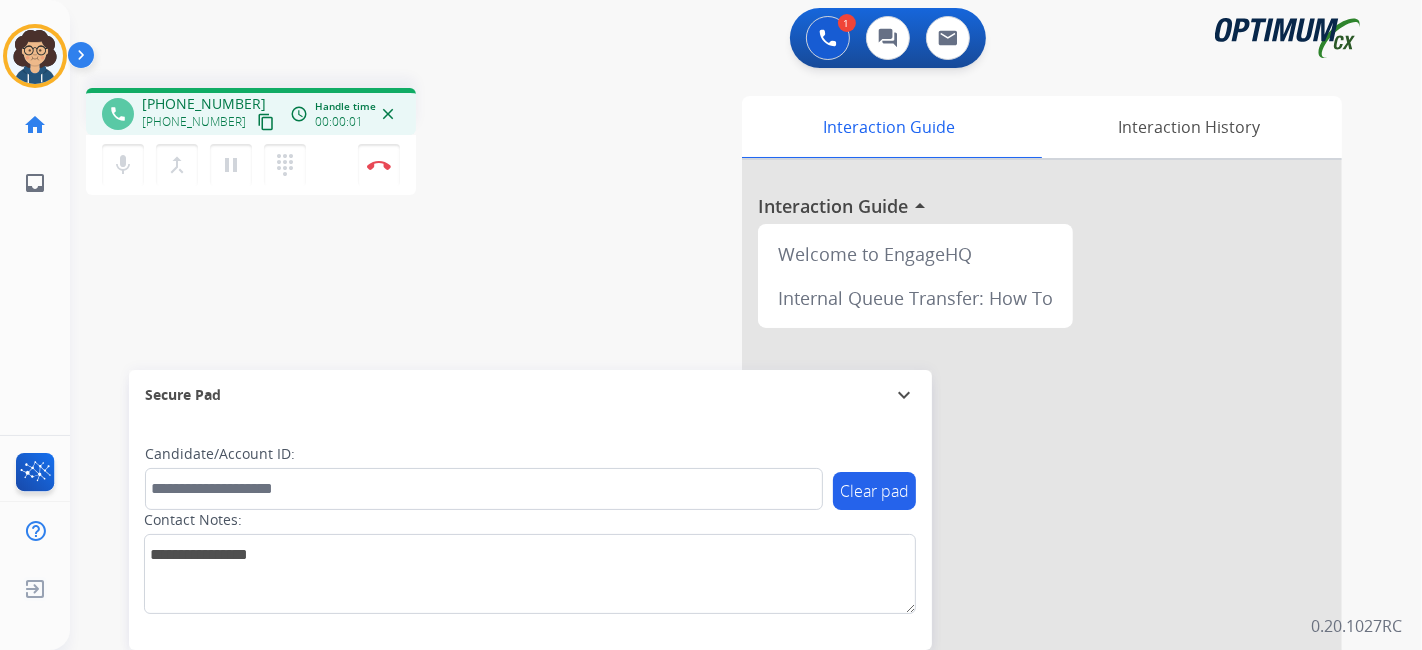 click on "content_copy" at bounding box center [266, 122] 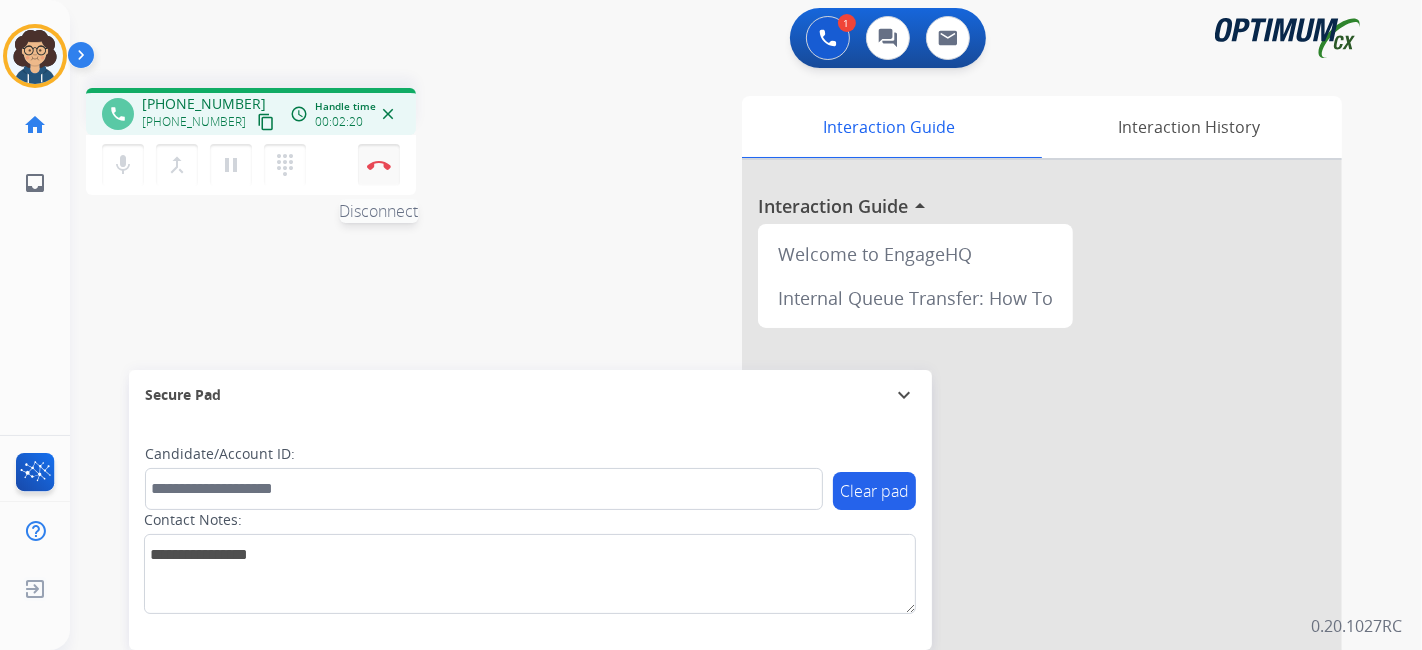 click on "Disconnect" at bounding box center [379, 165] 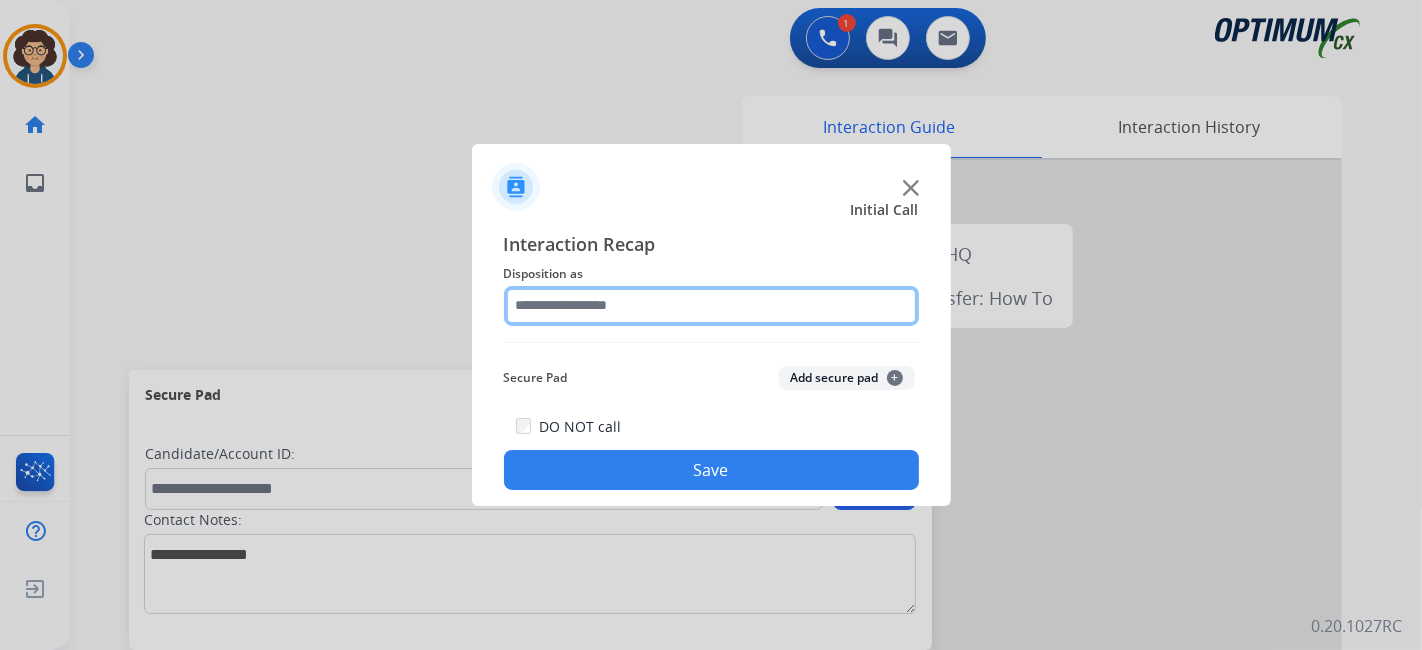 click 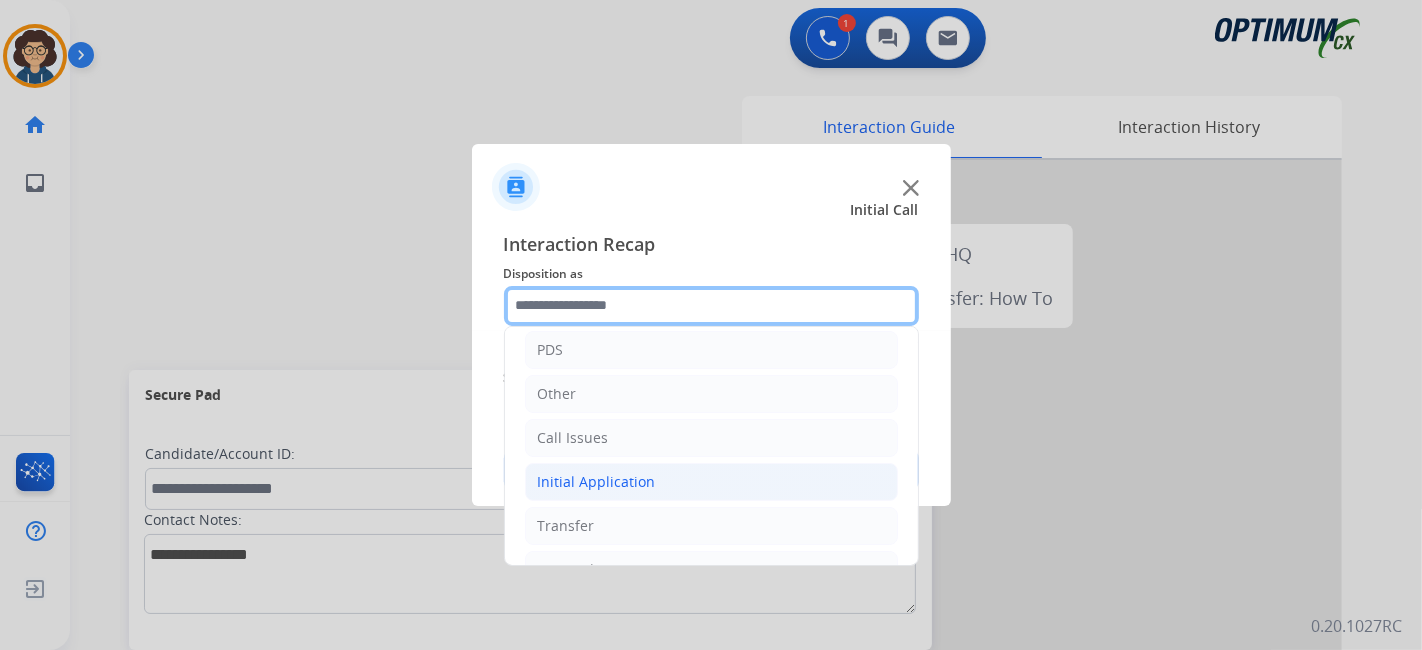 scroll, scrollTop: 131, scrollLeft: 0, axis: vertical 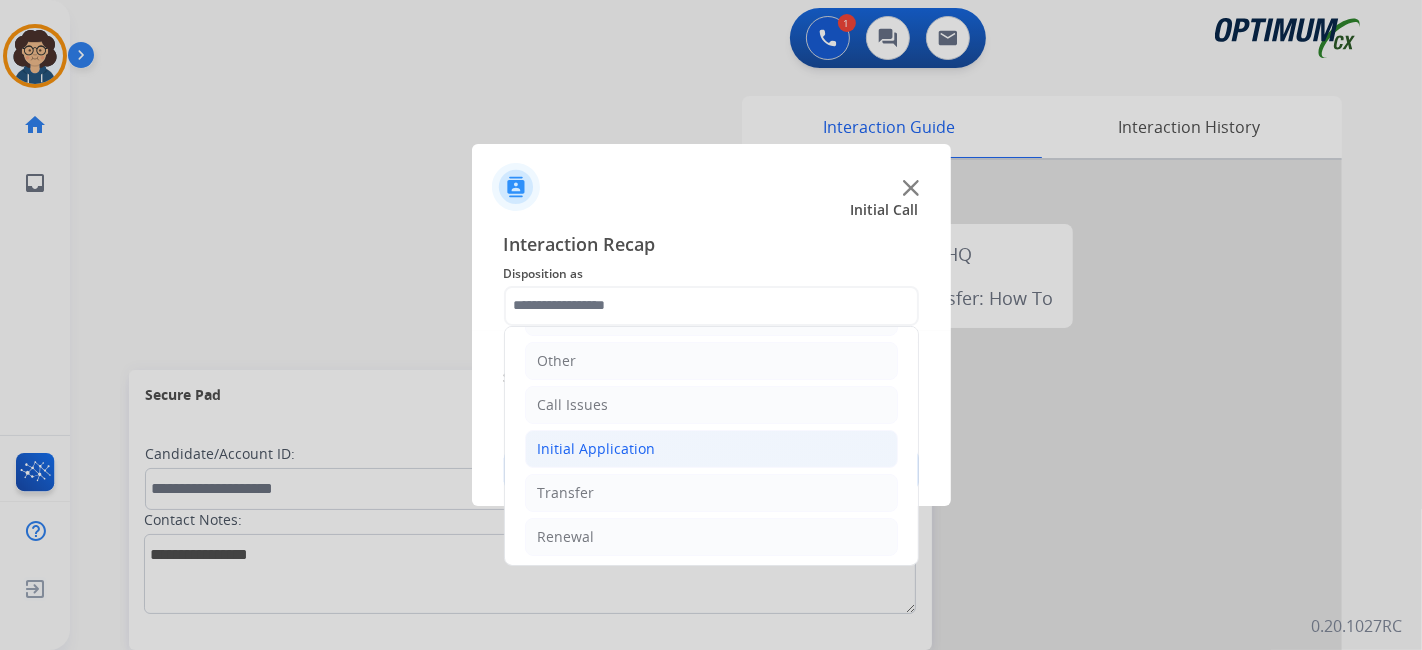 click on "Initial Application" 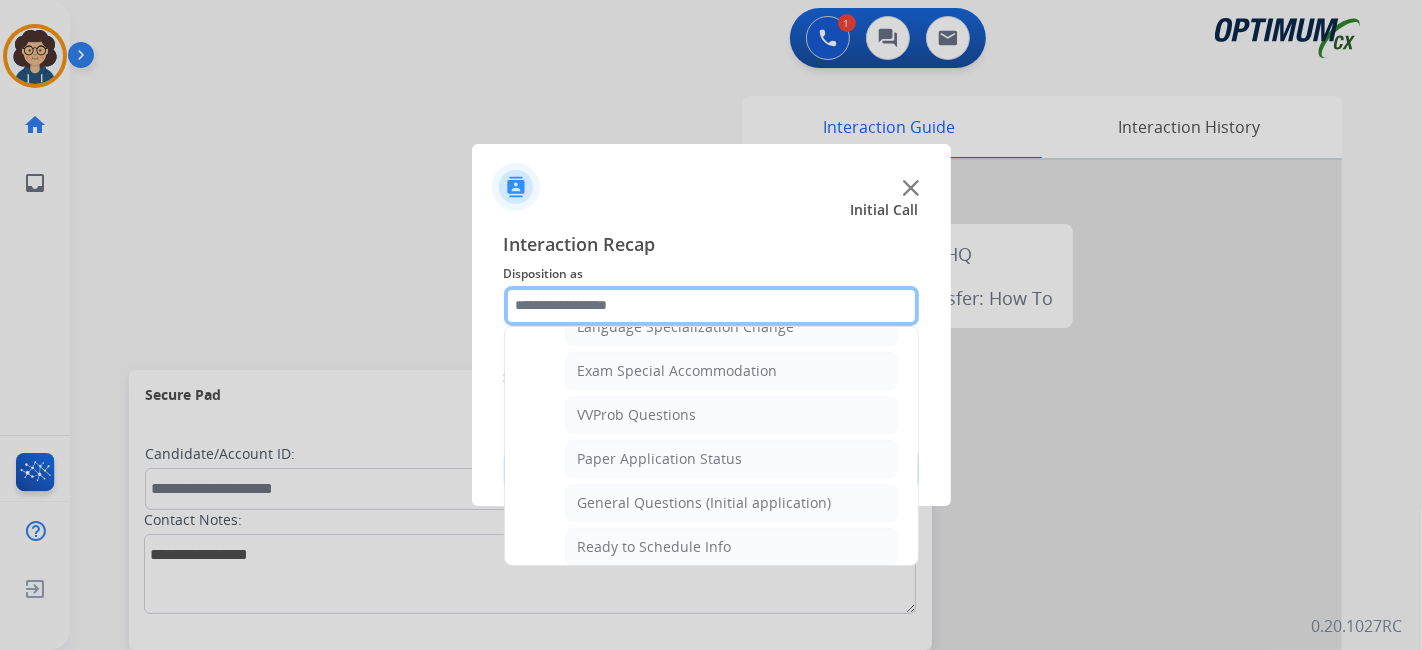 scroll, scrollTop: 1038, scrollLeft: 0, axis: vertical 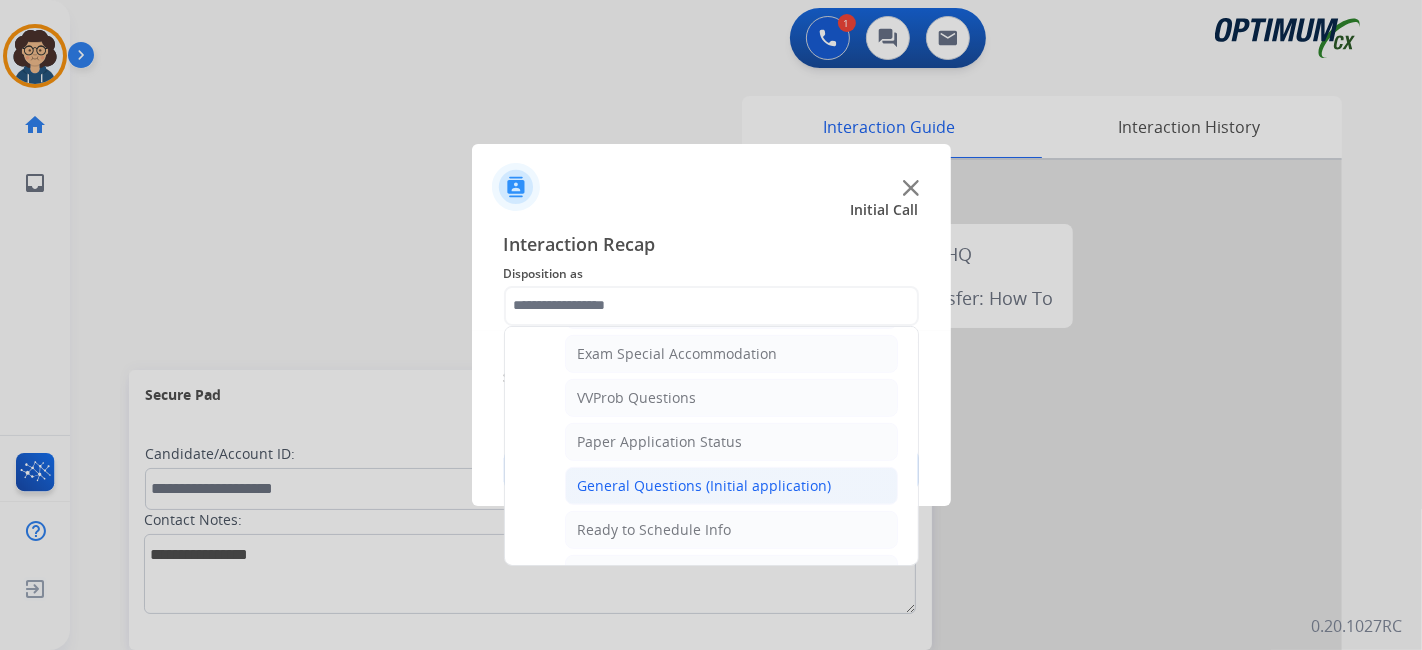 click on "General Questions (Initial application)" 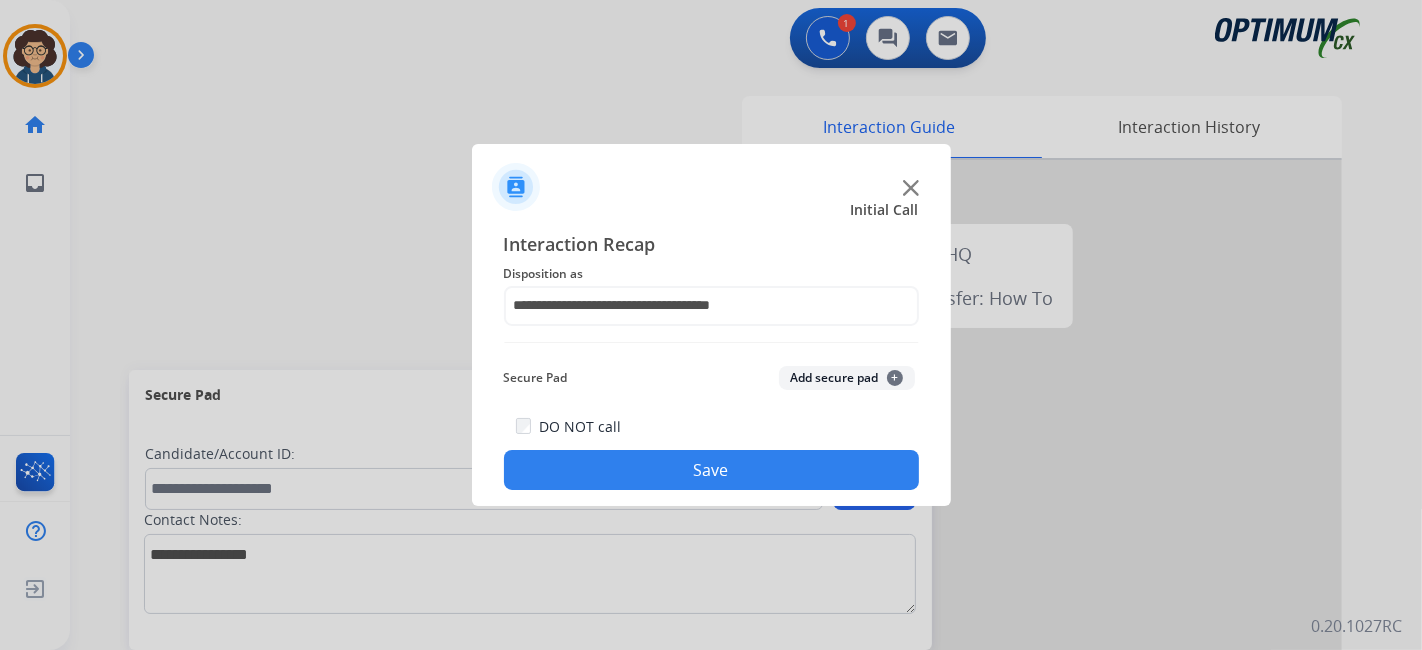 click on "Save" 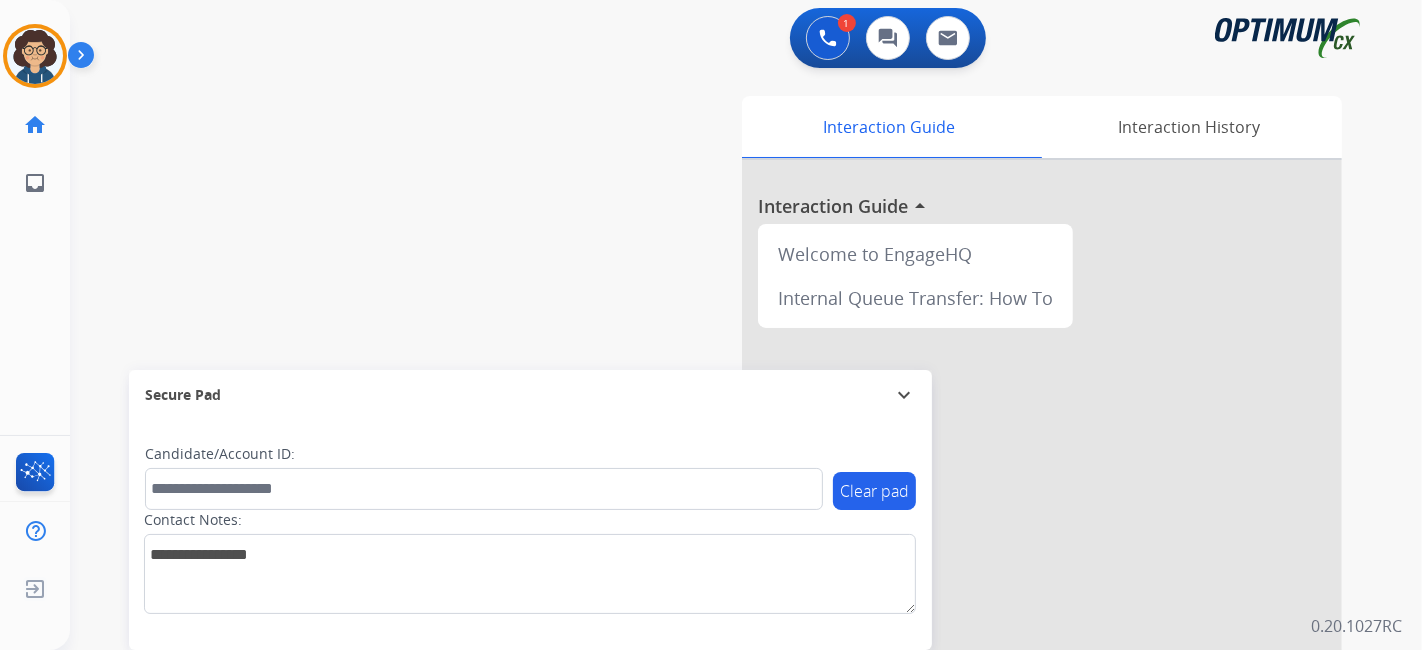 click on "swap_horiz Break voice bridge close_fullscreen Connect 3-Way Call merge_type Separate 3-Way Call  Interaction Guide   Interaction History  Interaction Guide arrow_drop_up  Welcome to EngageHQ   Internal Queue Transfer: How To  Secure Pad expand_more Clear pad Candidate/Account ID: Contact Notes:" at bounding box center (722, 489) 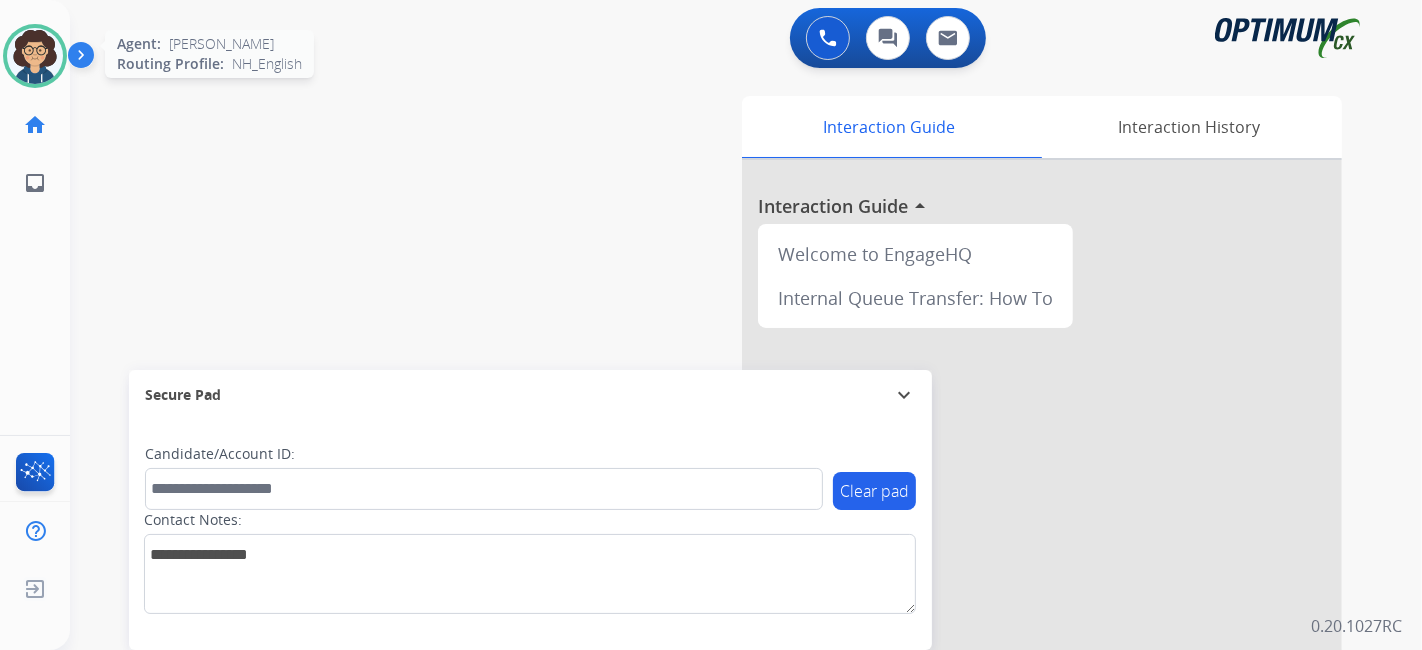 click at bounding box center [35, 56] 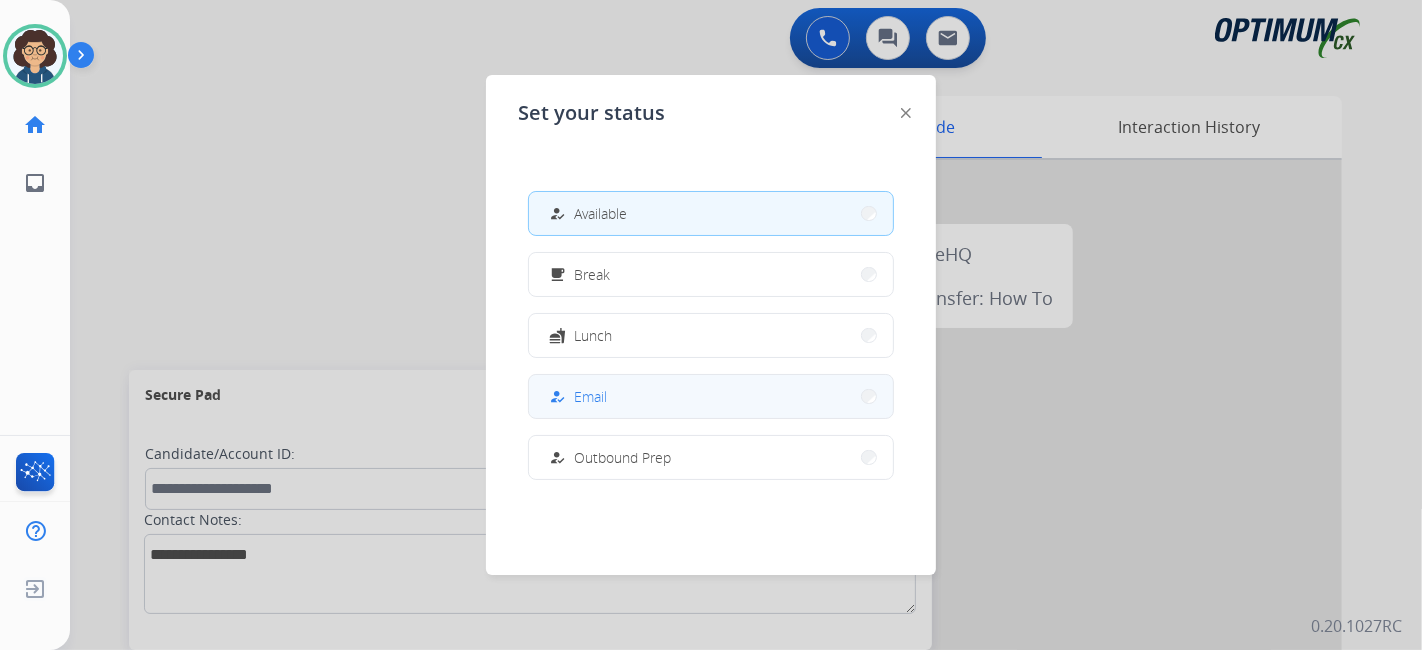 click on "Email" at bounding box center (590, 396) 